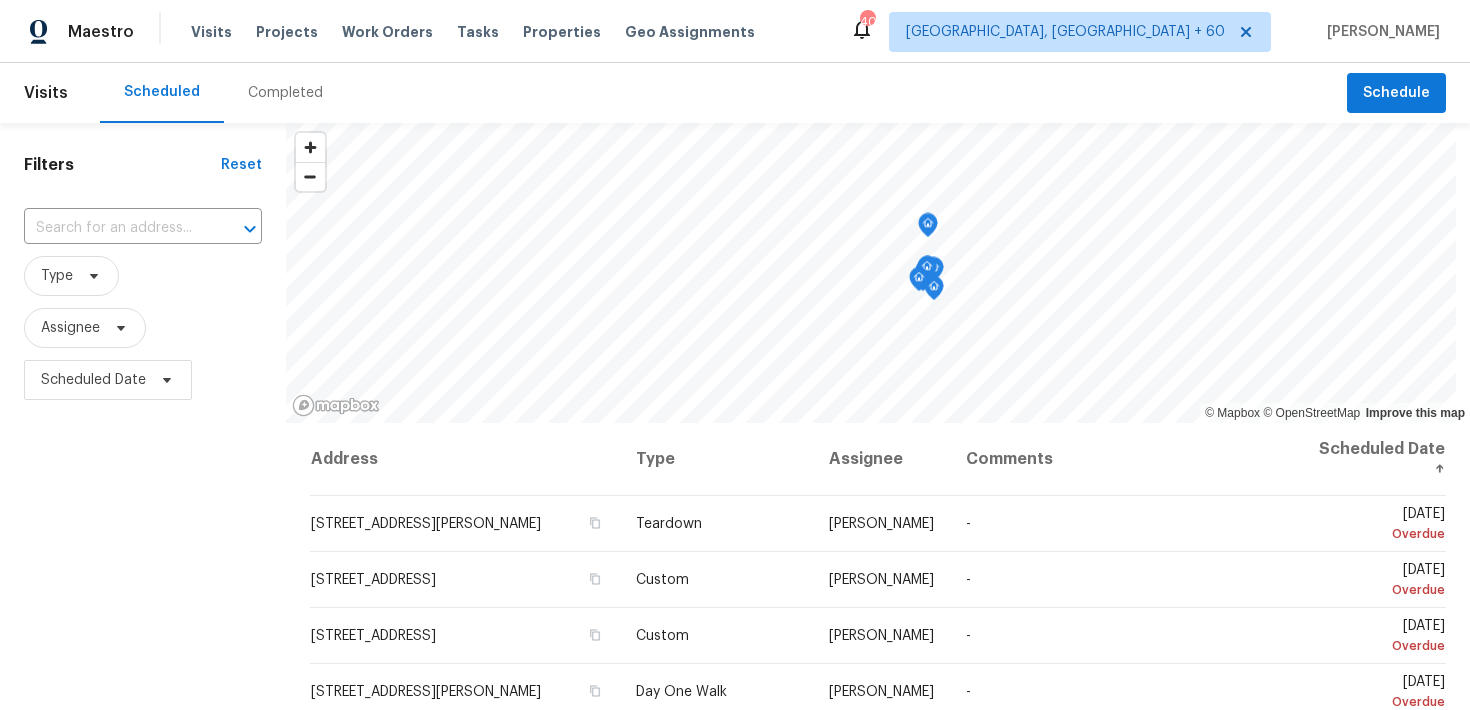 scroll, scrollTop: 0, scrollLeft: 0, axis: both 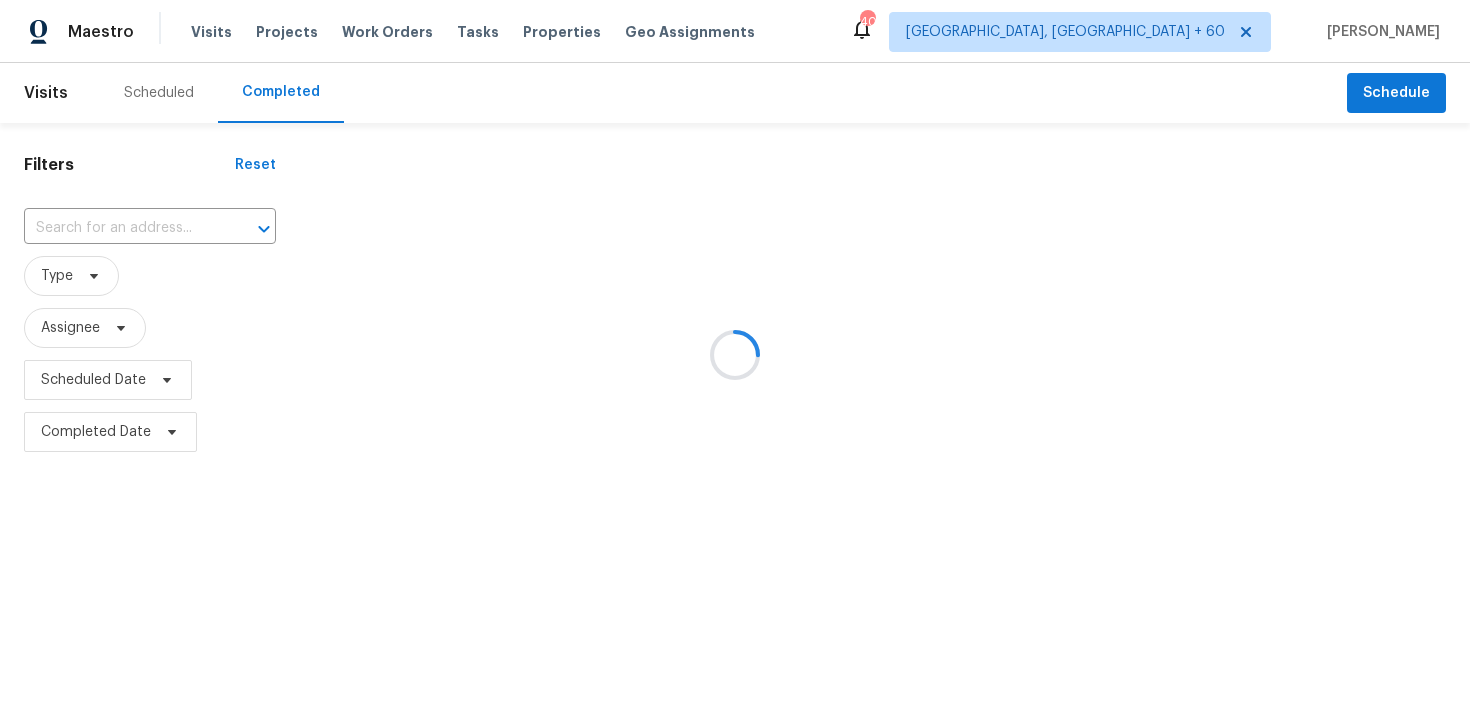 click at bounding box center [735, 355] 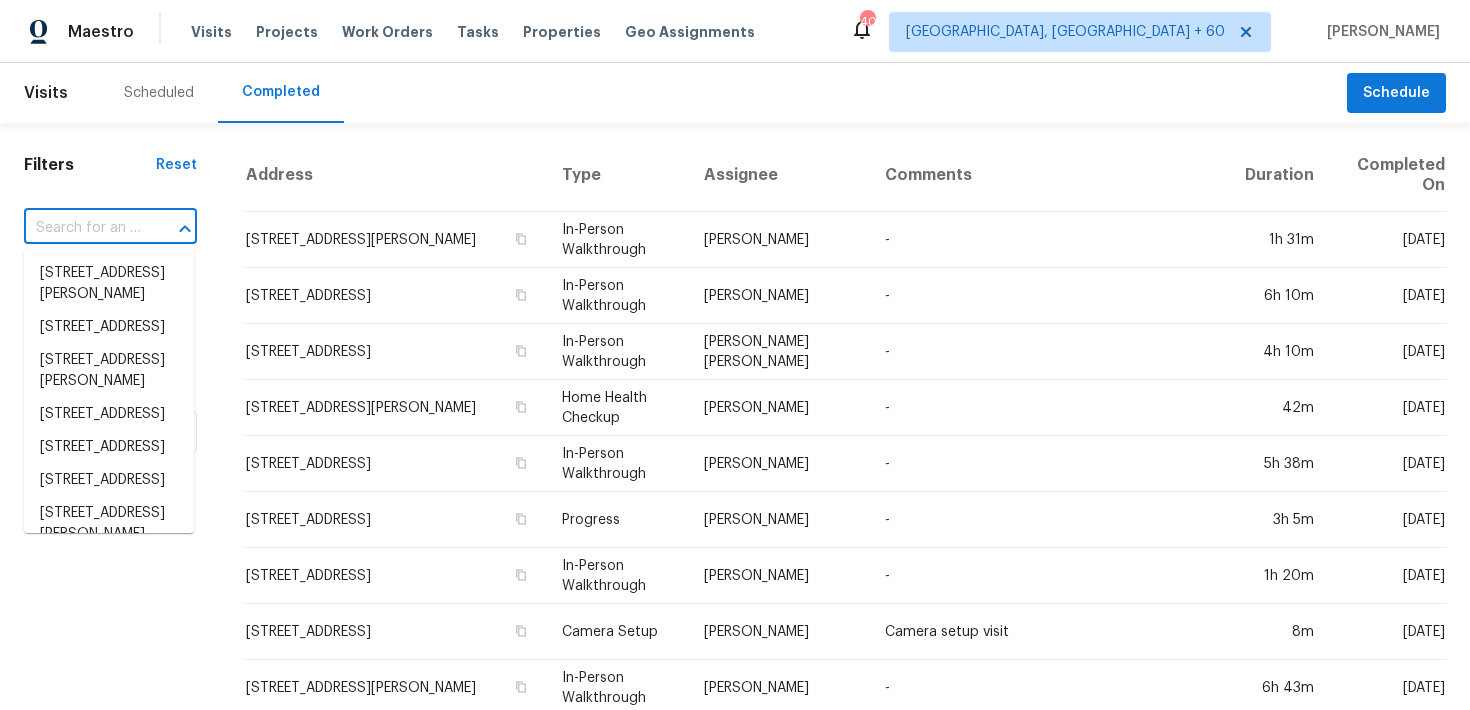 click at bounding box center [82, 228] 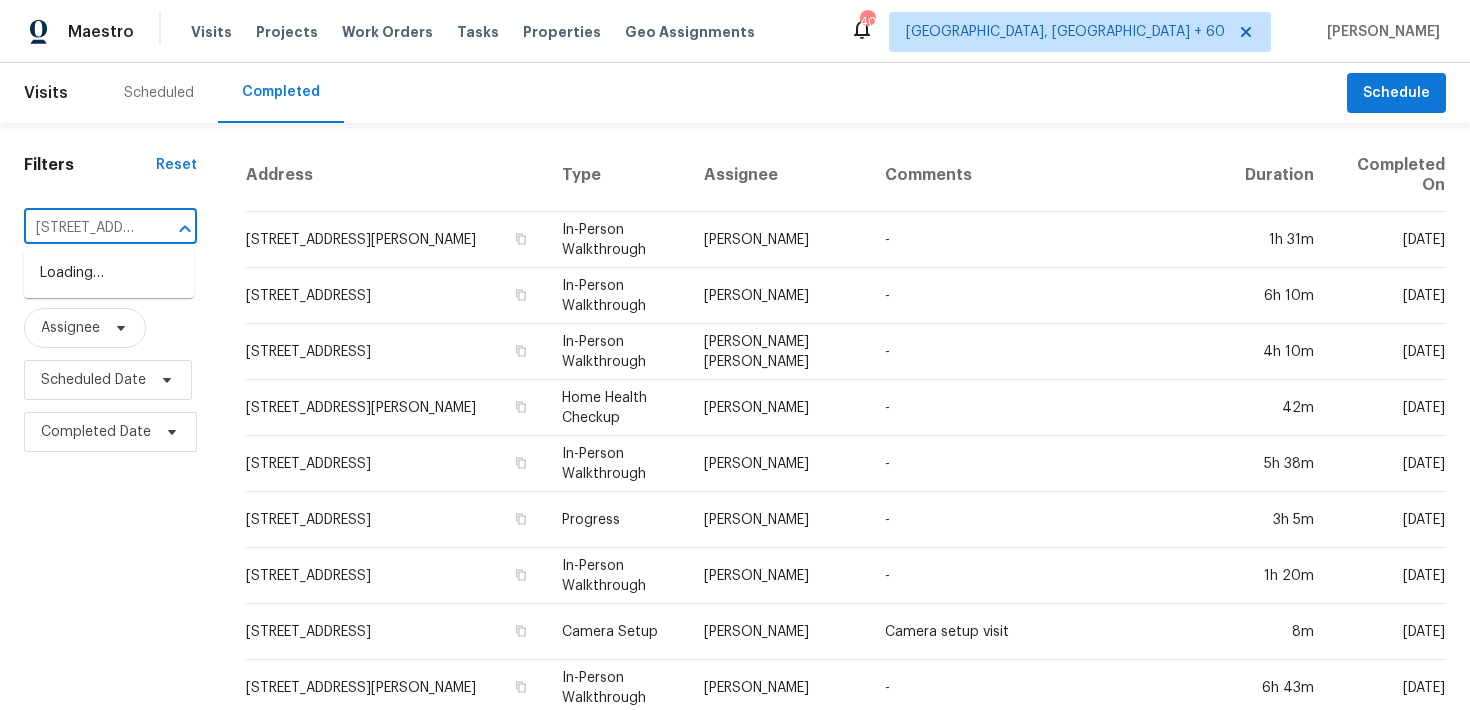 scroll, scrollTop: 0, scrollLeft: 190, axis: horizontal 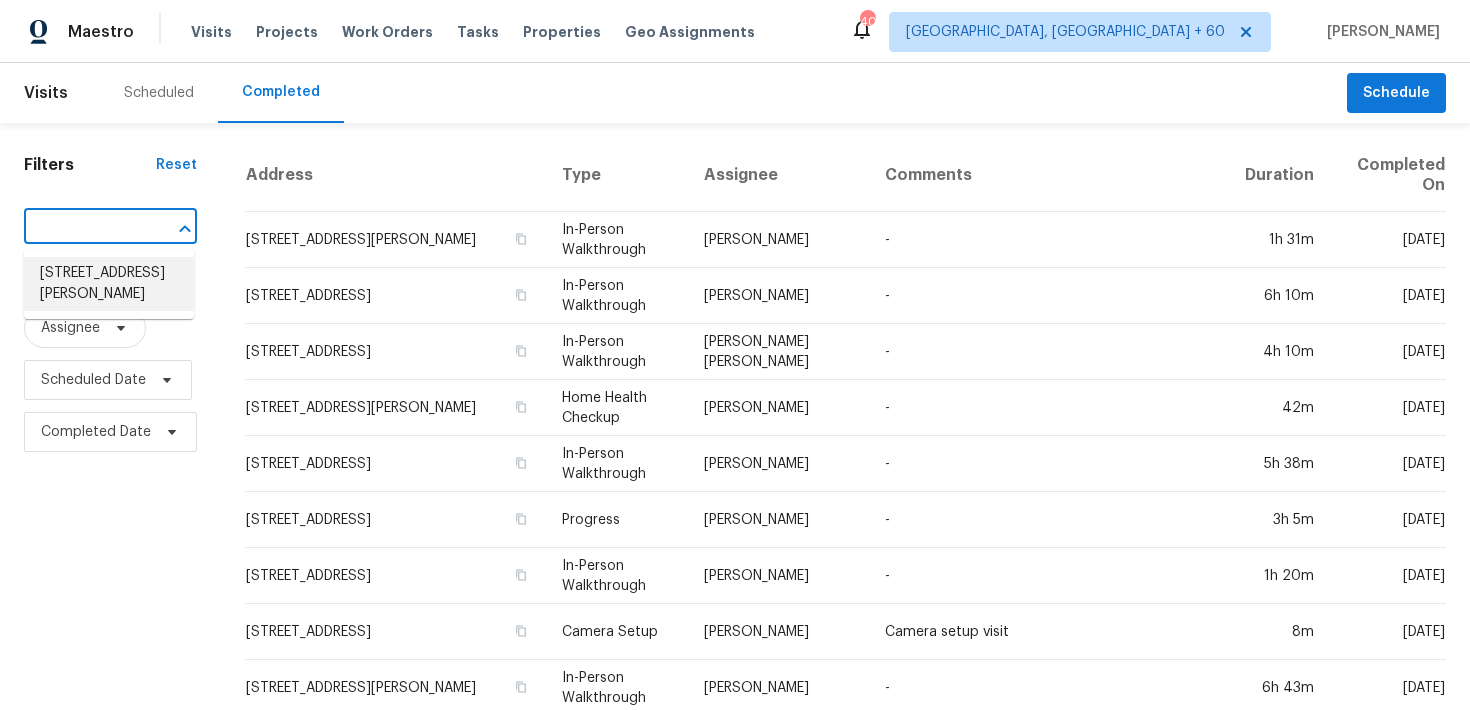 click on "[STREET_ADDRESS][PERSON_NAME]" at bounding box center [109, 284] 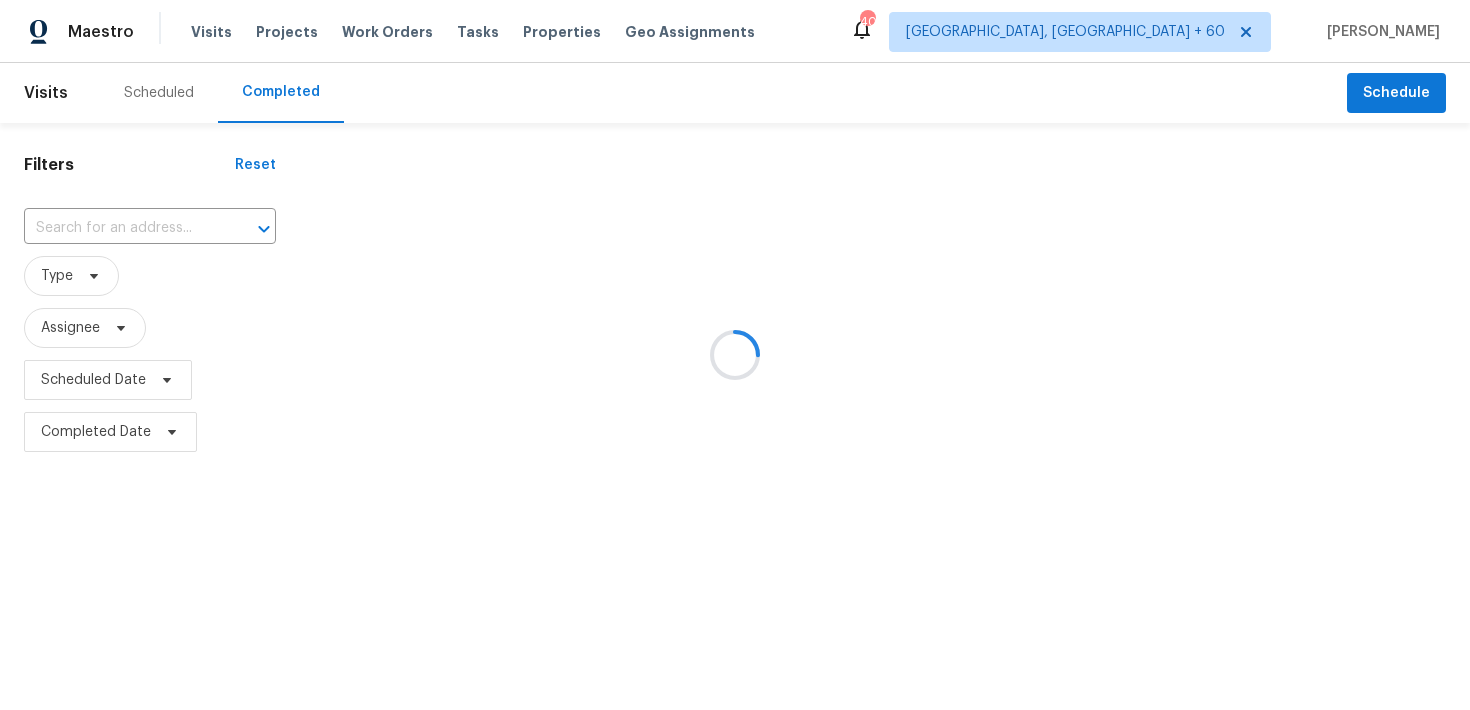 type on "[STREET_ADDRESS][PERSON_NAME]" 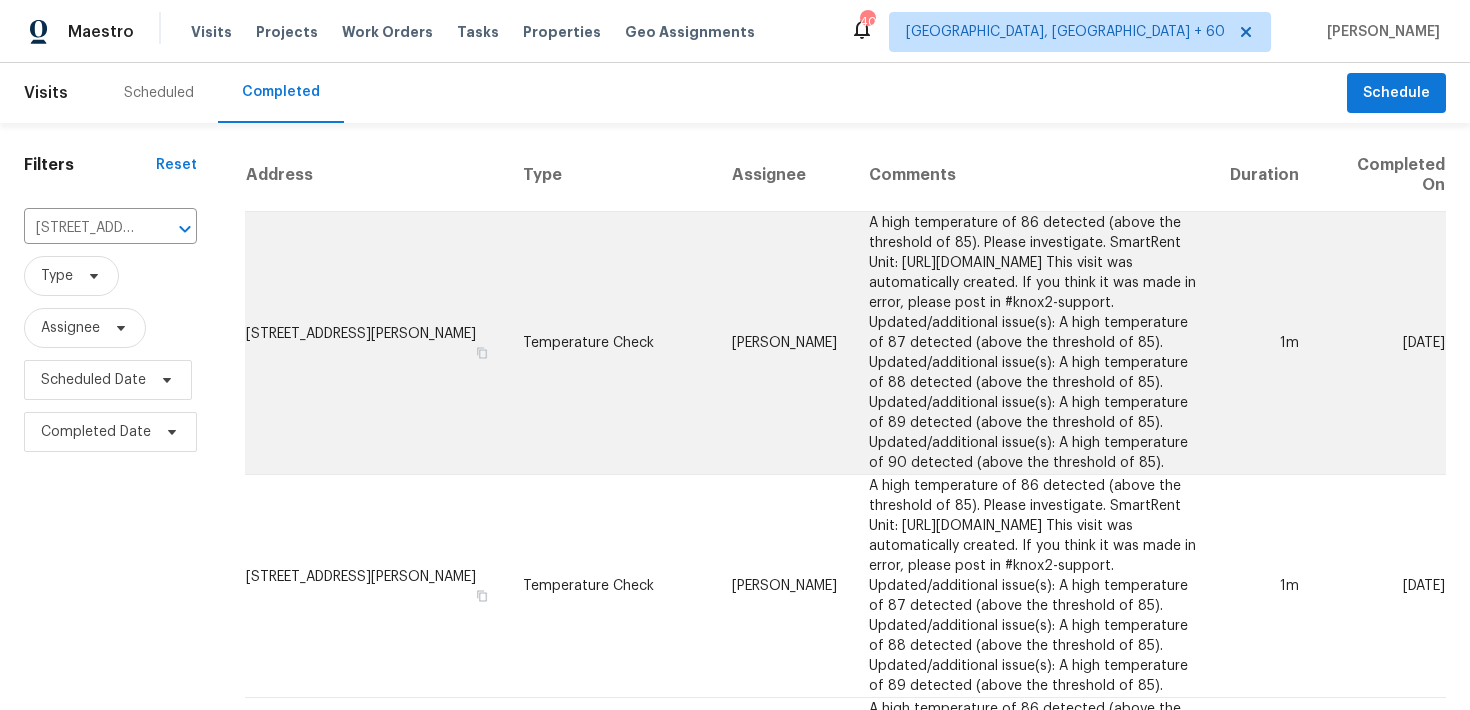 click on "Temperature Check" at bounding box center (612, 343) 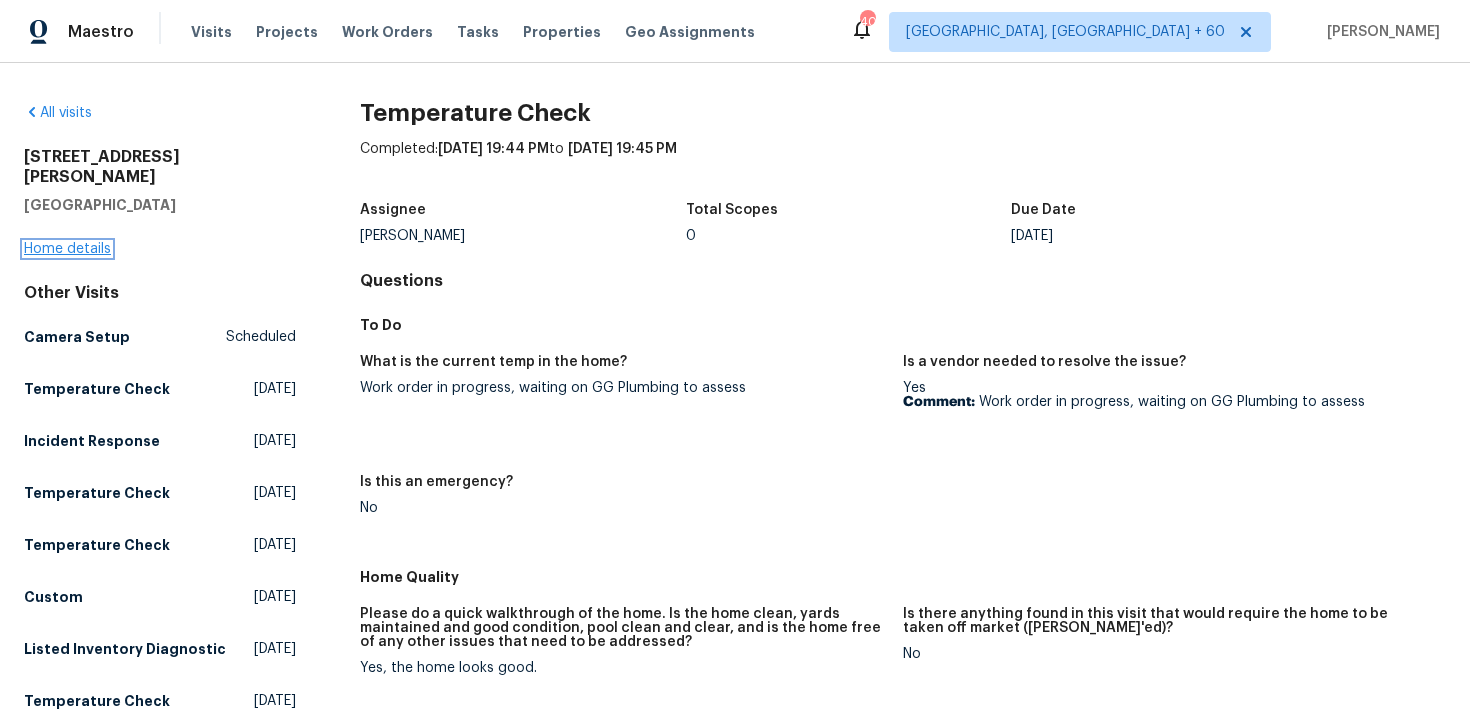 click on "Home details" at bounding box center [67, 249] 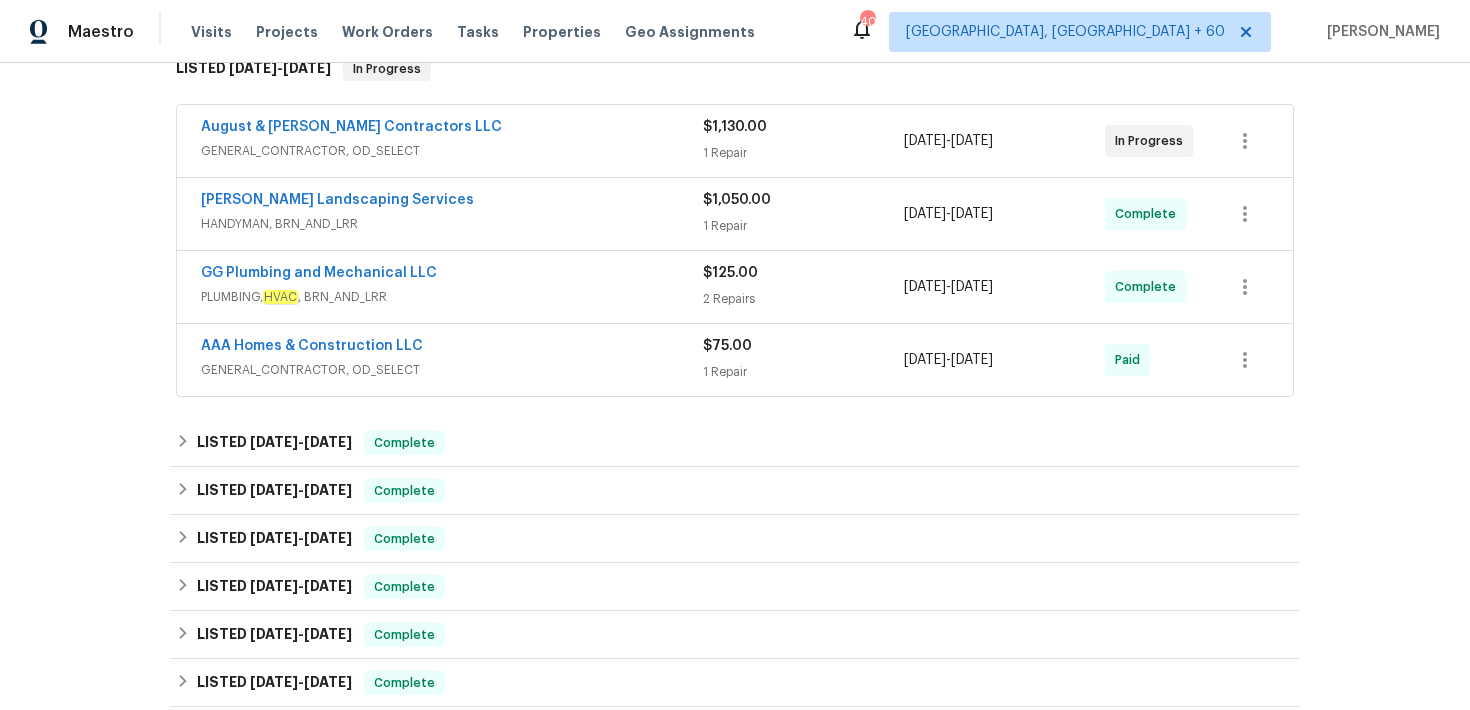 scroll, scrollTop: 343, scrollLeft: 0, axis: vertical 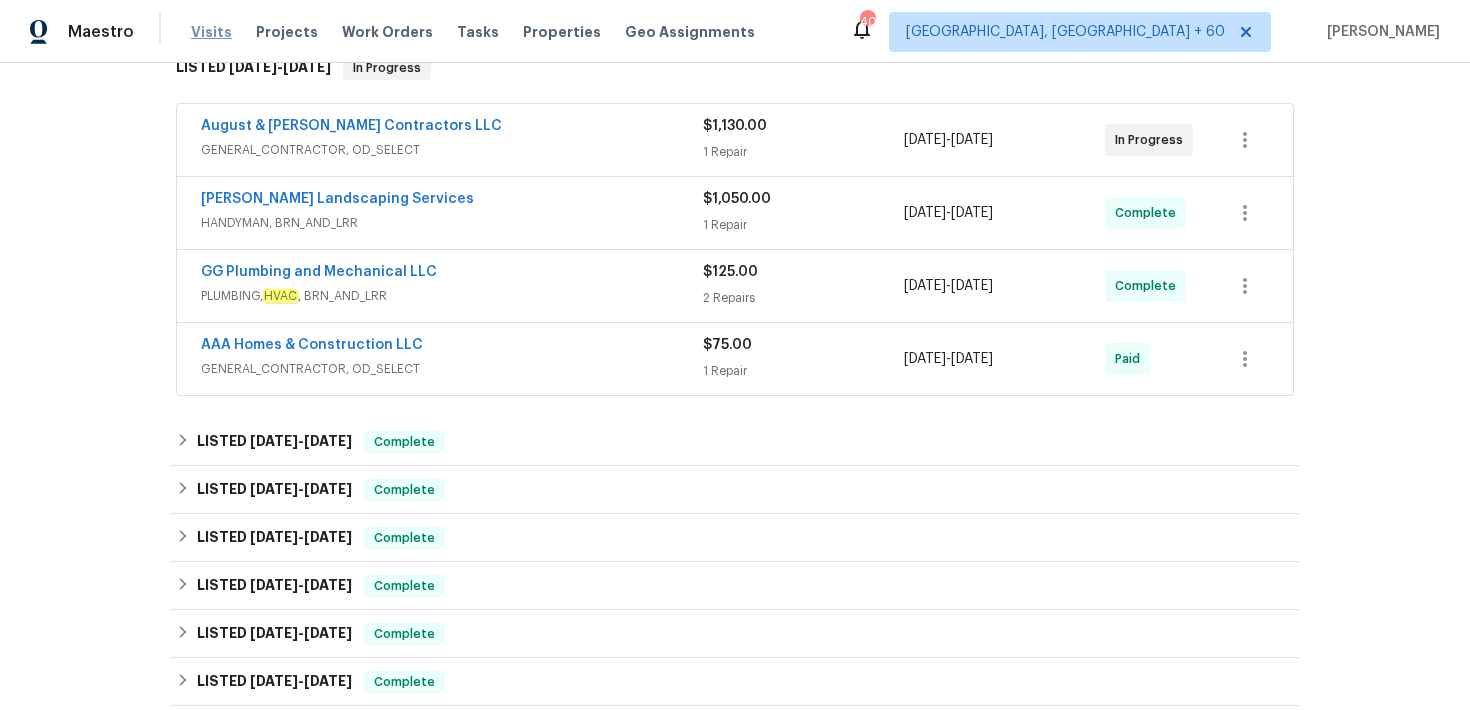 click on "Visits" at bounding box center (211, 32) 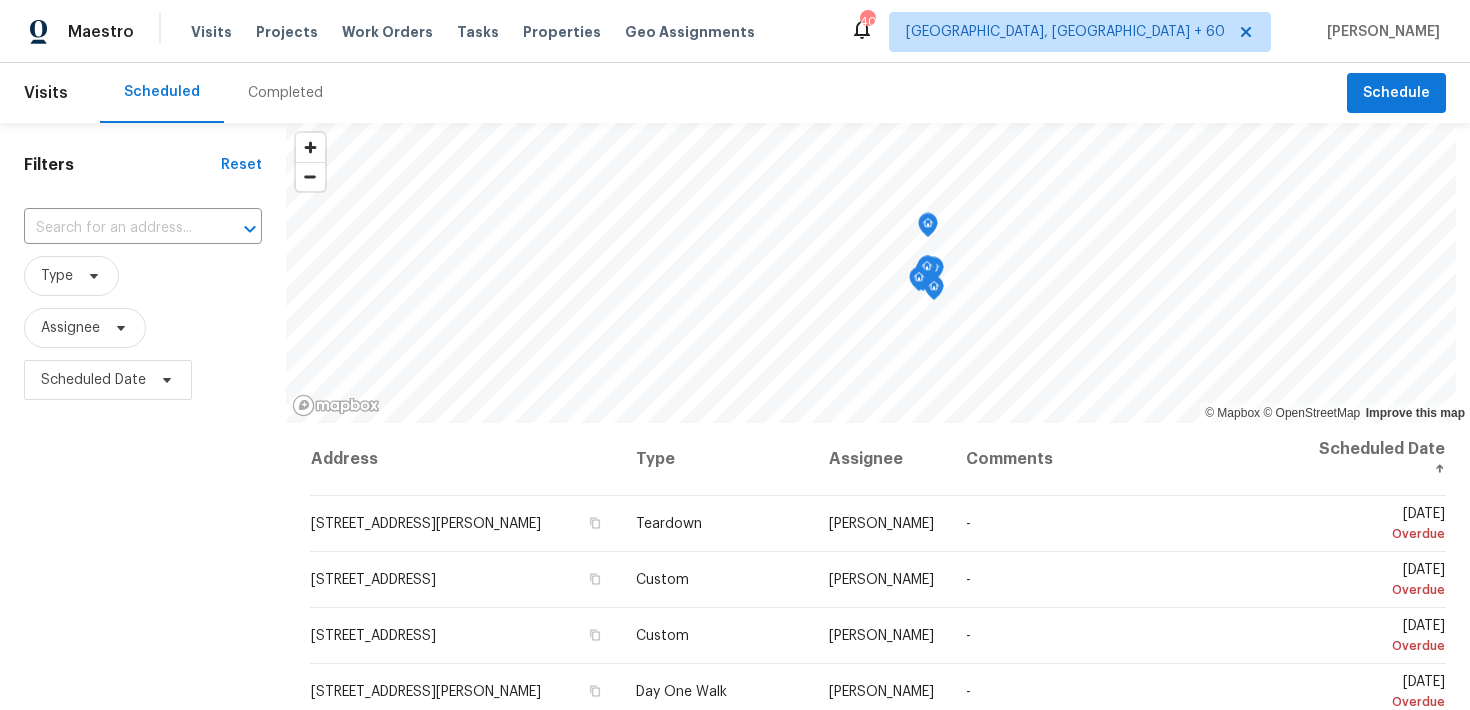 click on "Completed" at bounding box center [285, 93] 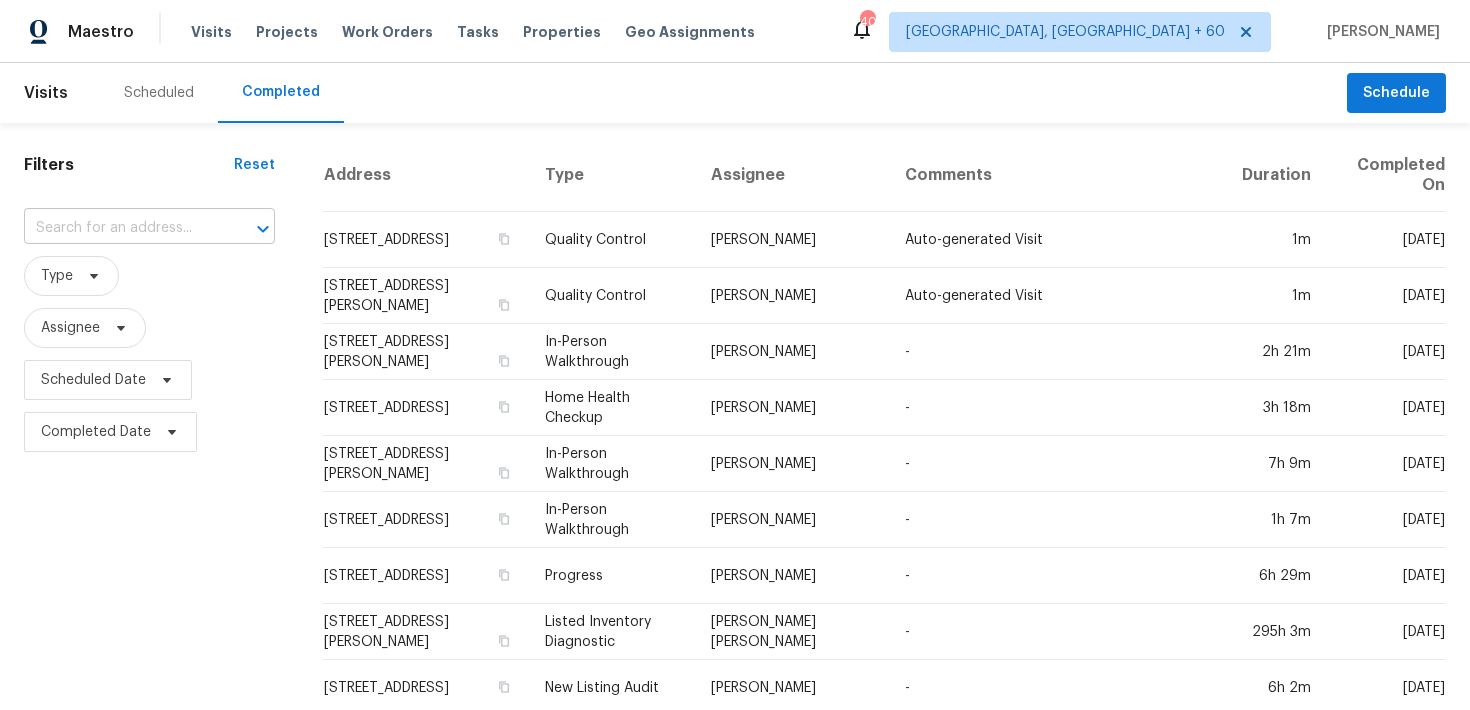 click at bounding box center (121, 228) 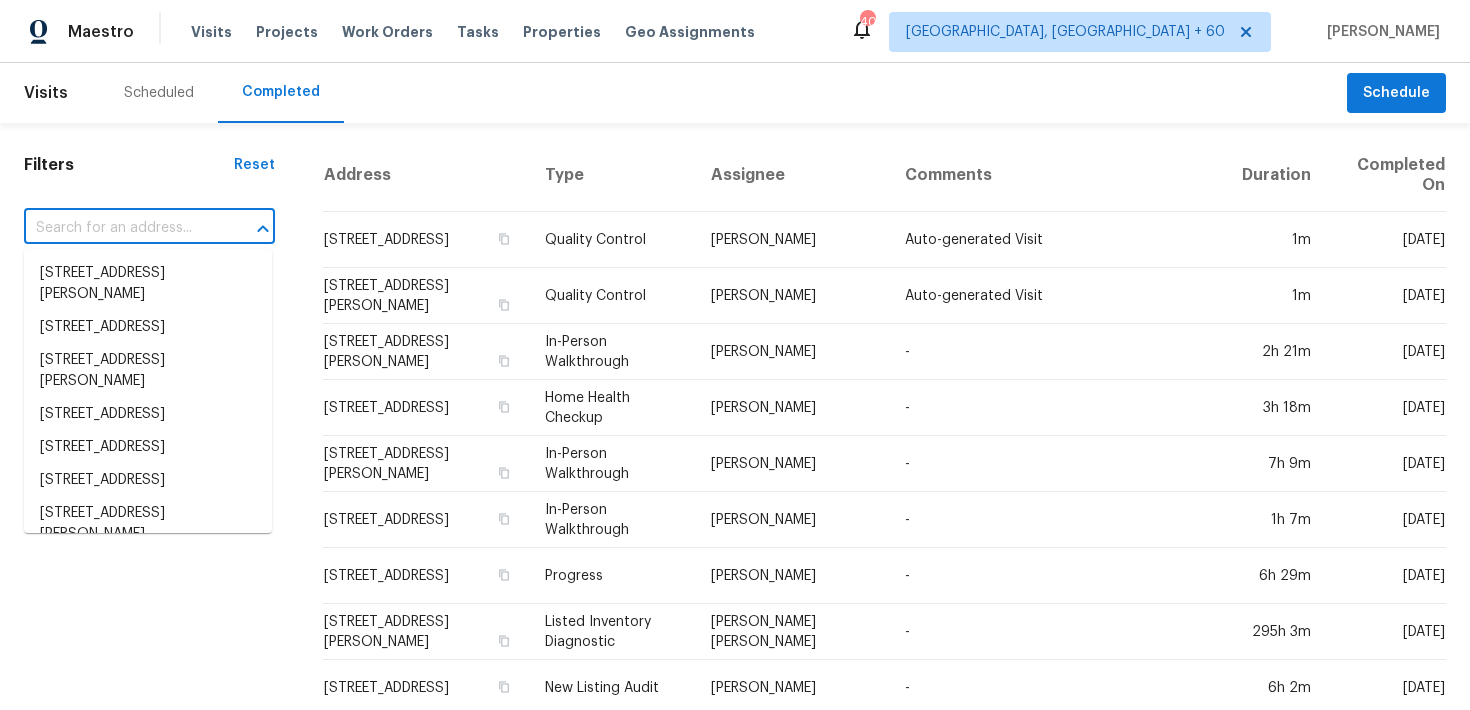 paste on "[STREET_ADDRESS][PERSON_NAME]" 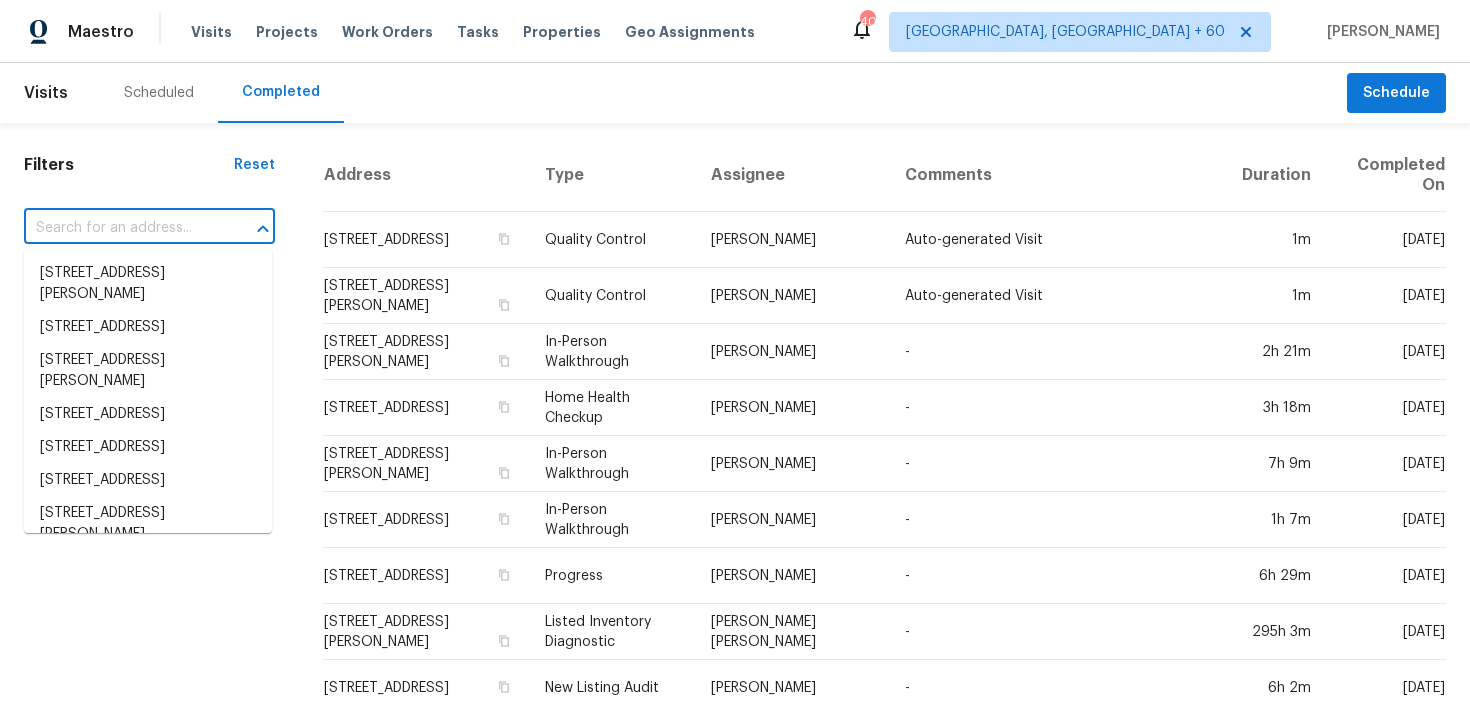 type on "[STREET_ADDRESS][PERSON_NAME]" 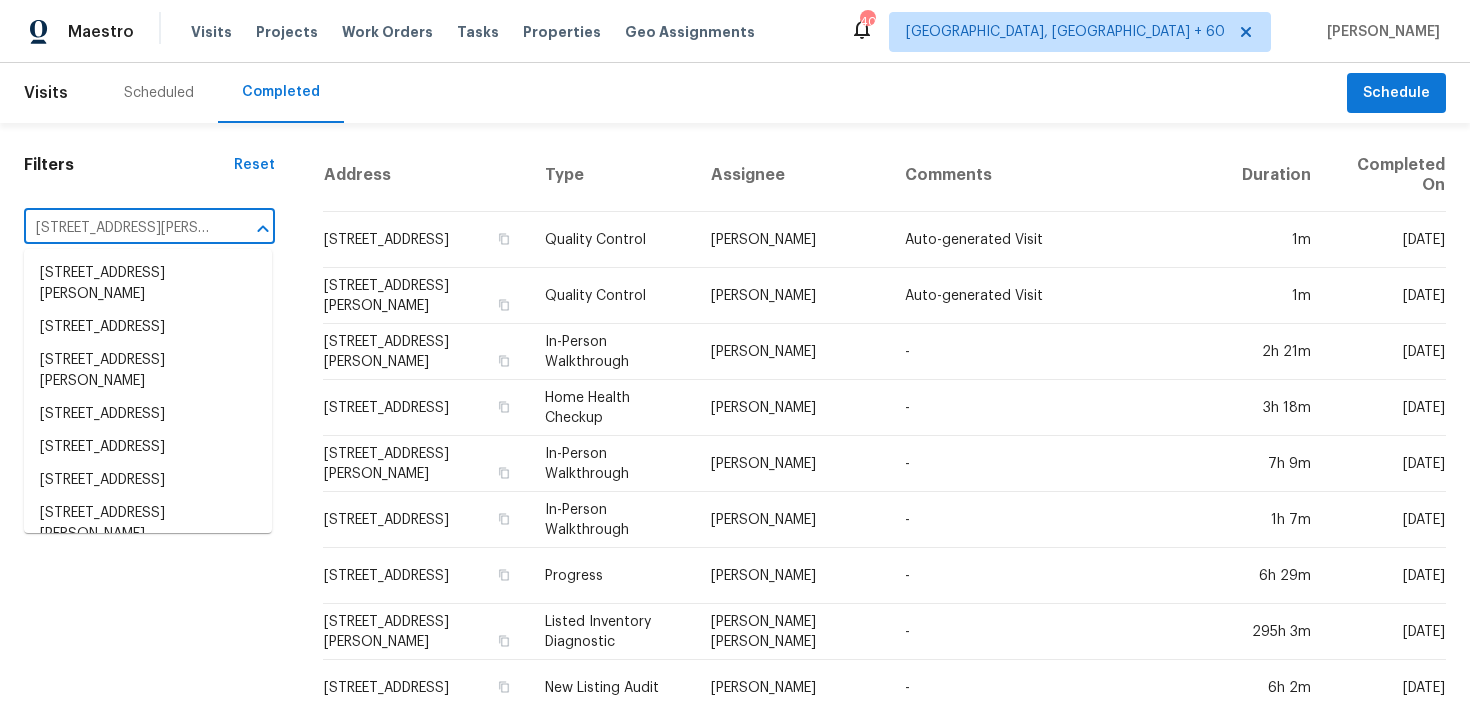scroll, scrollTop: 0, scrollLeft: 112, axis: horizontal 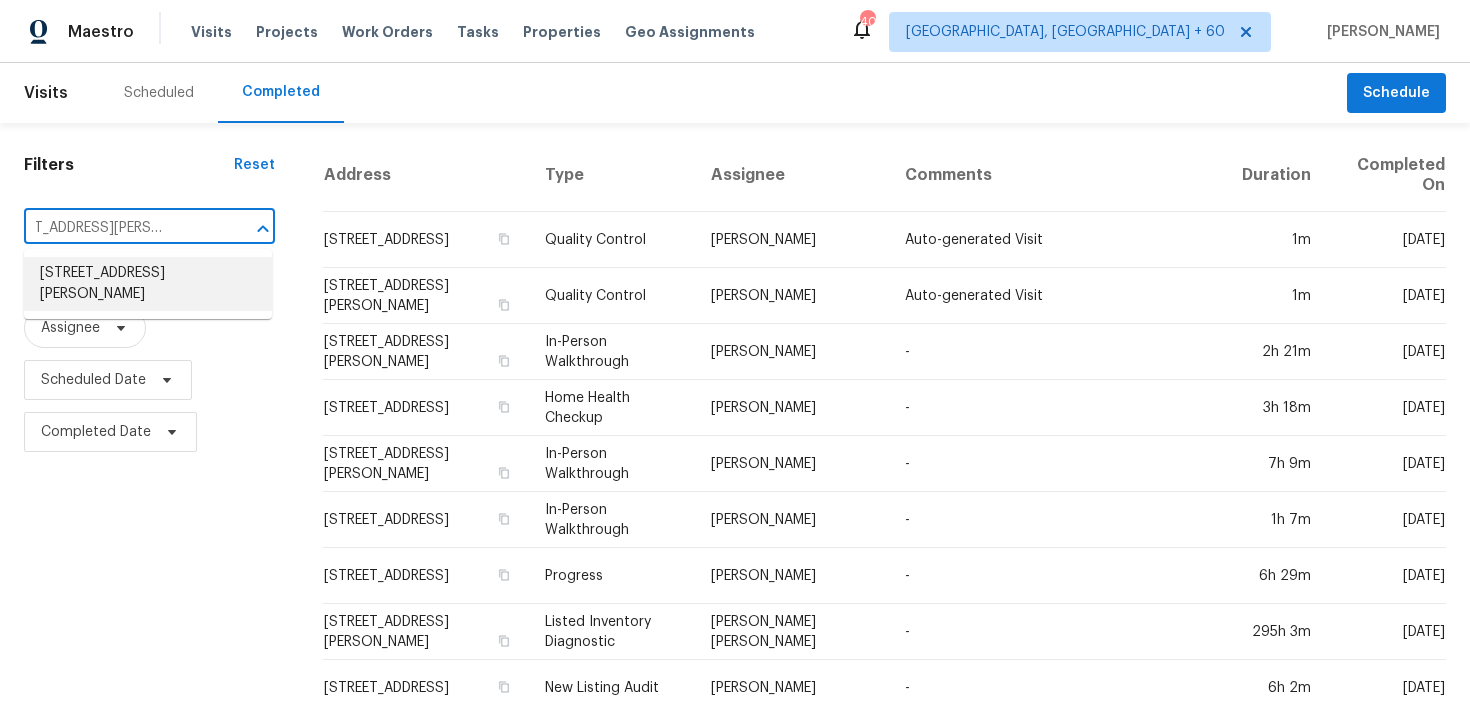 click on "[STREET_ADDRESS][PERSON_NAME]" at bounding box center [148, 284] 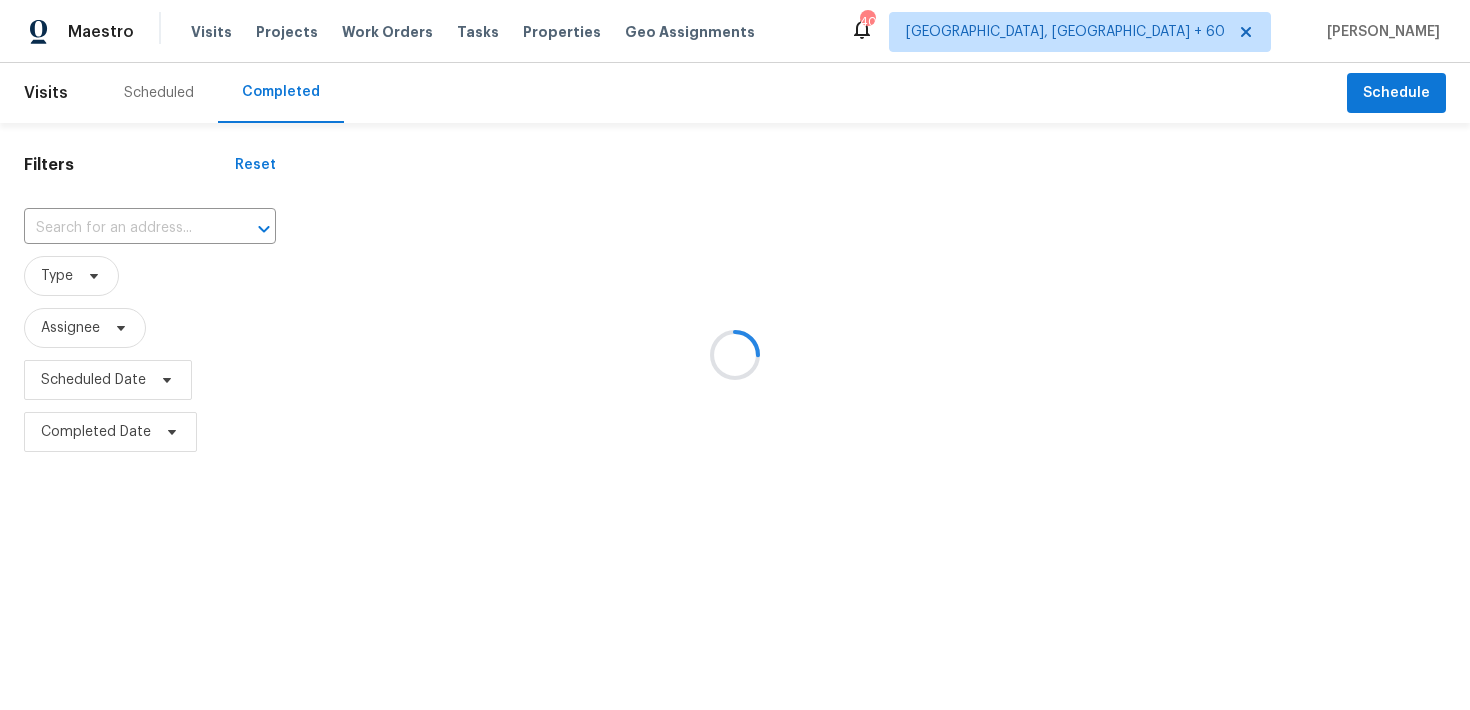 type on "[STREET_ADDRESS][PERSON_NAME]" 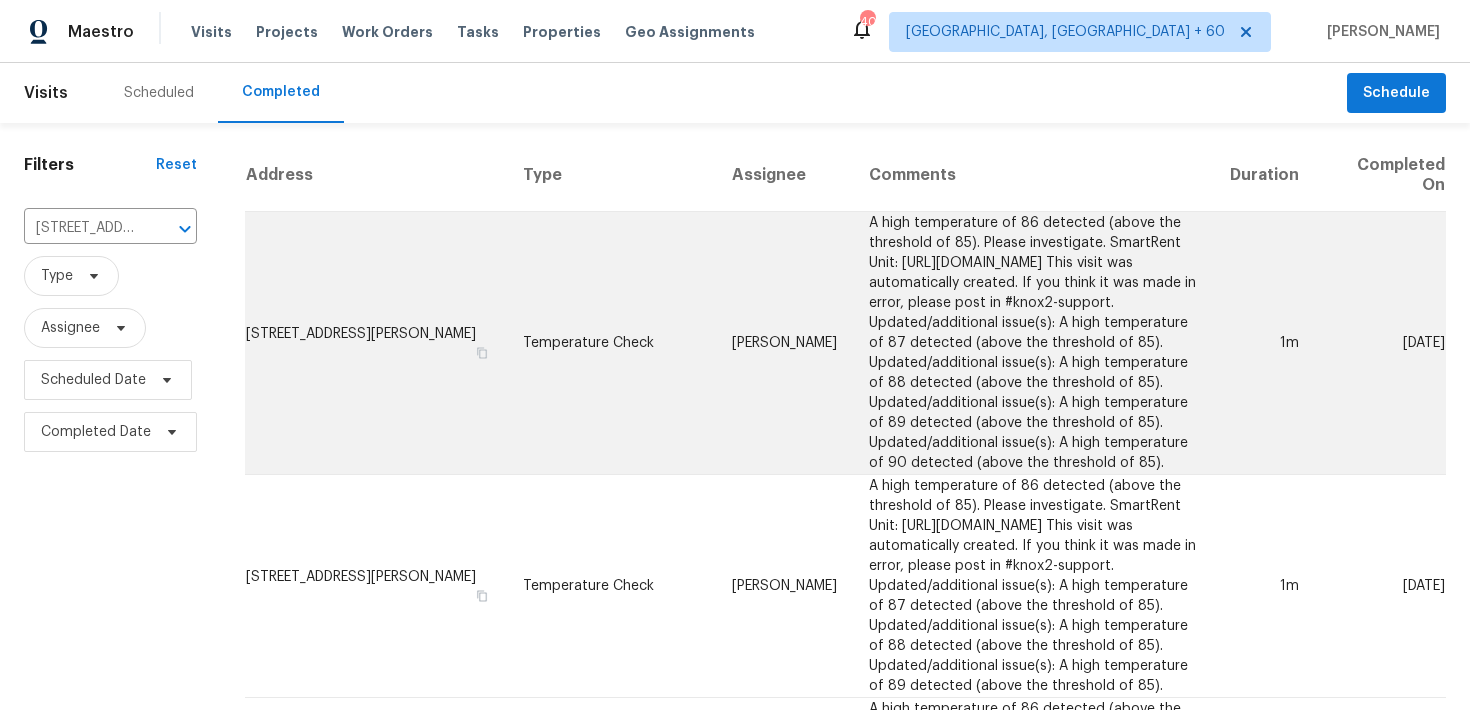 click on "Temperature Check" at bounding box center (612, 343) 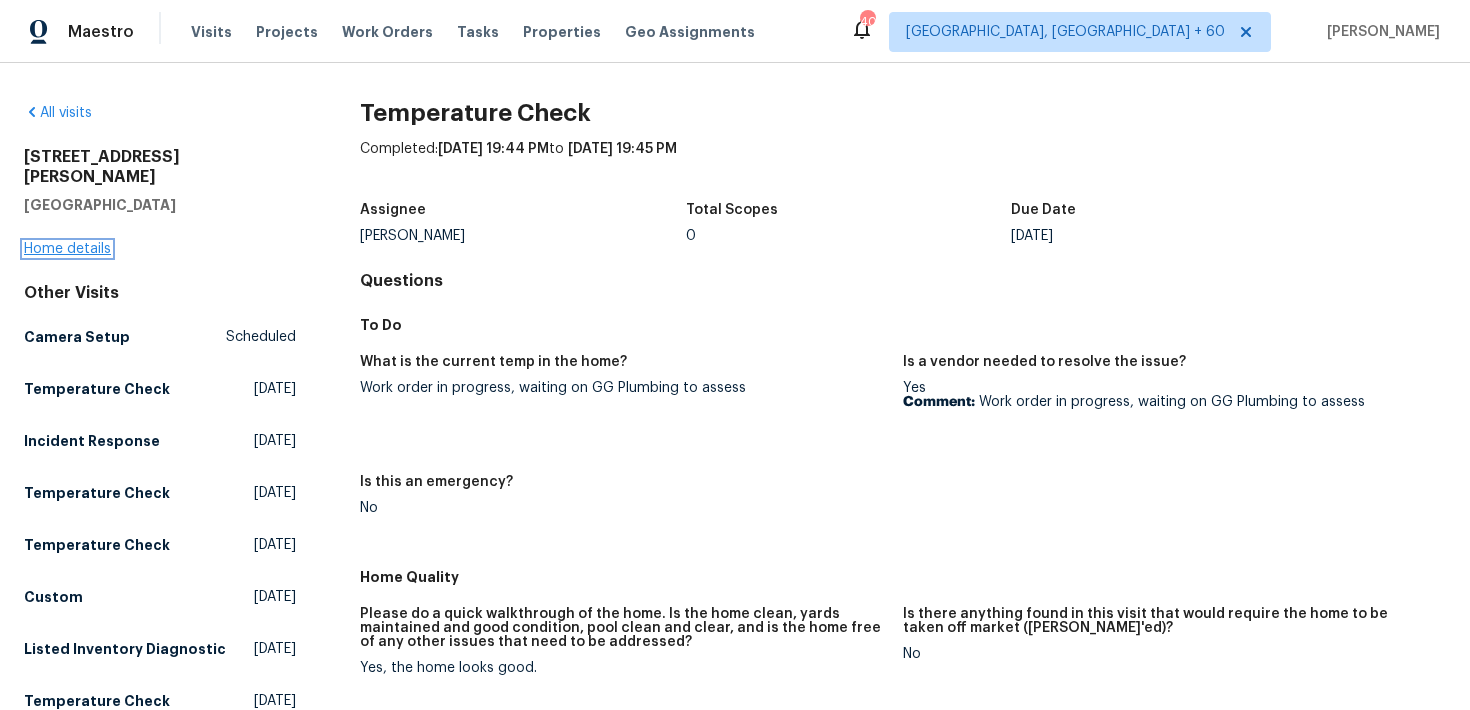 click on "Home details" at bounding box center [67, 249] 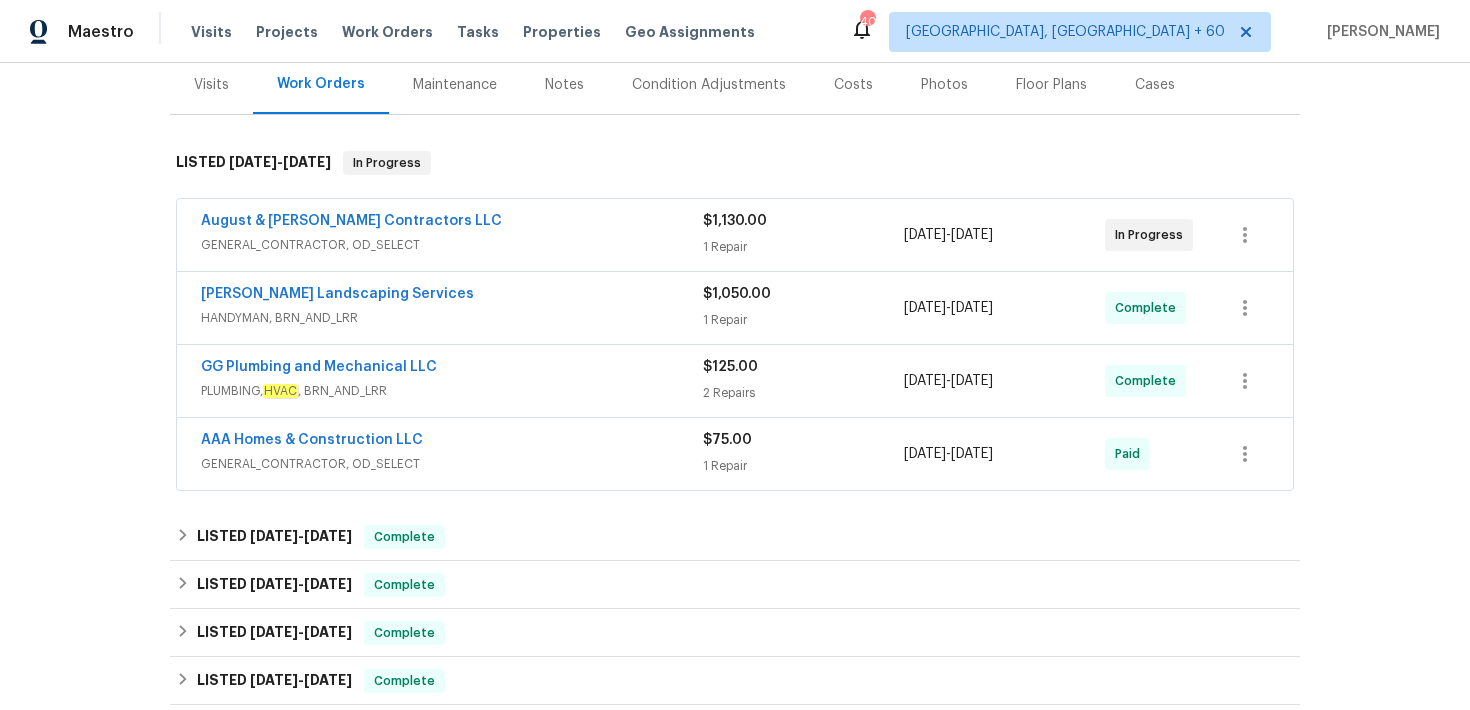 scroll, scrollTop: 342, scrollLeft: 0, axis: vertical 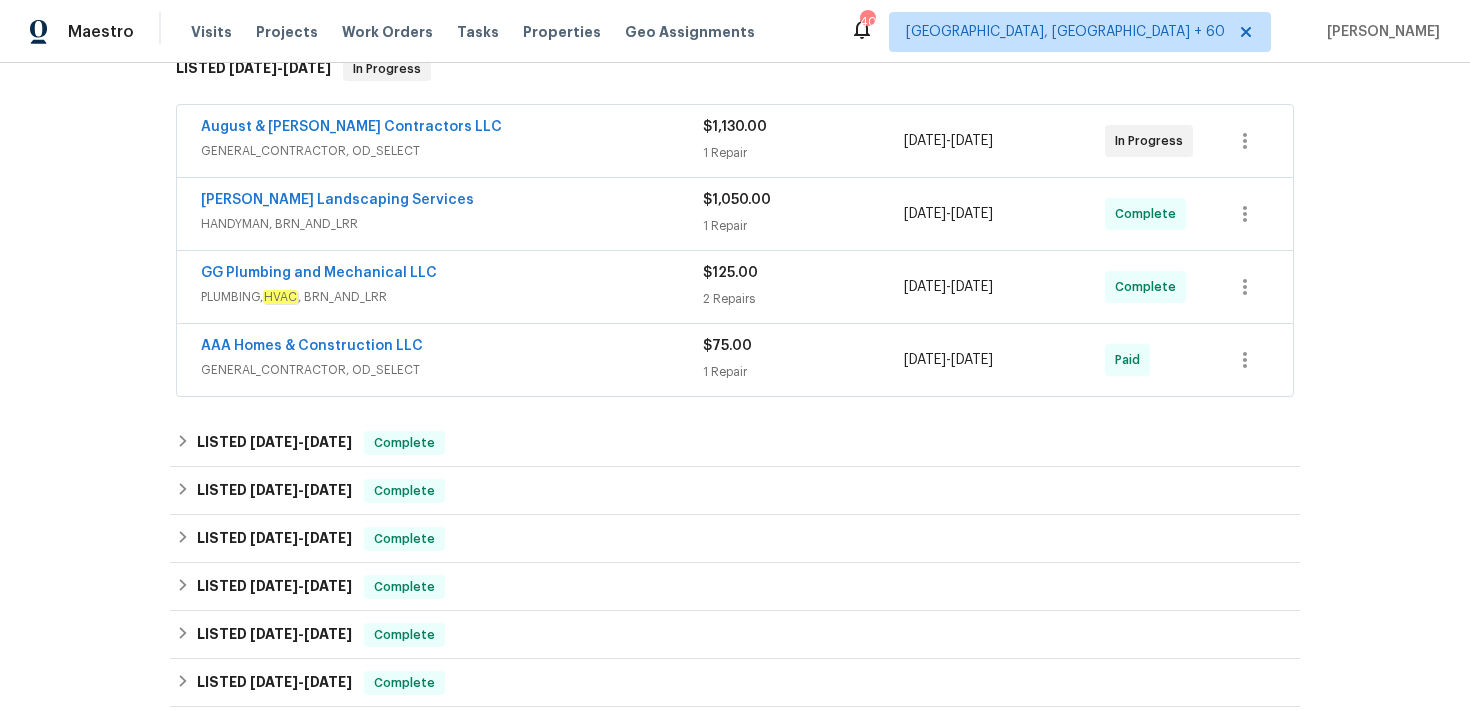 click on "1 Repair" at bounding box center [803, 372] 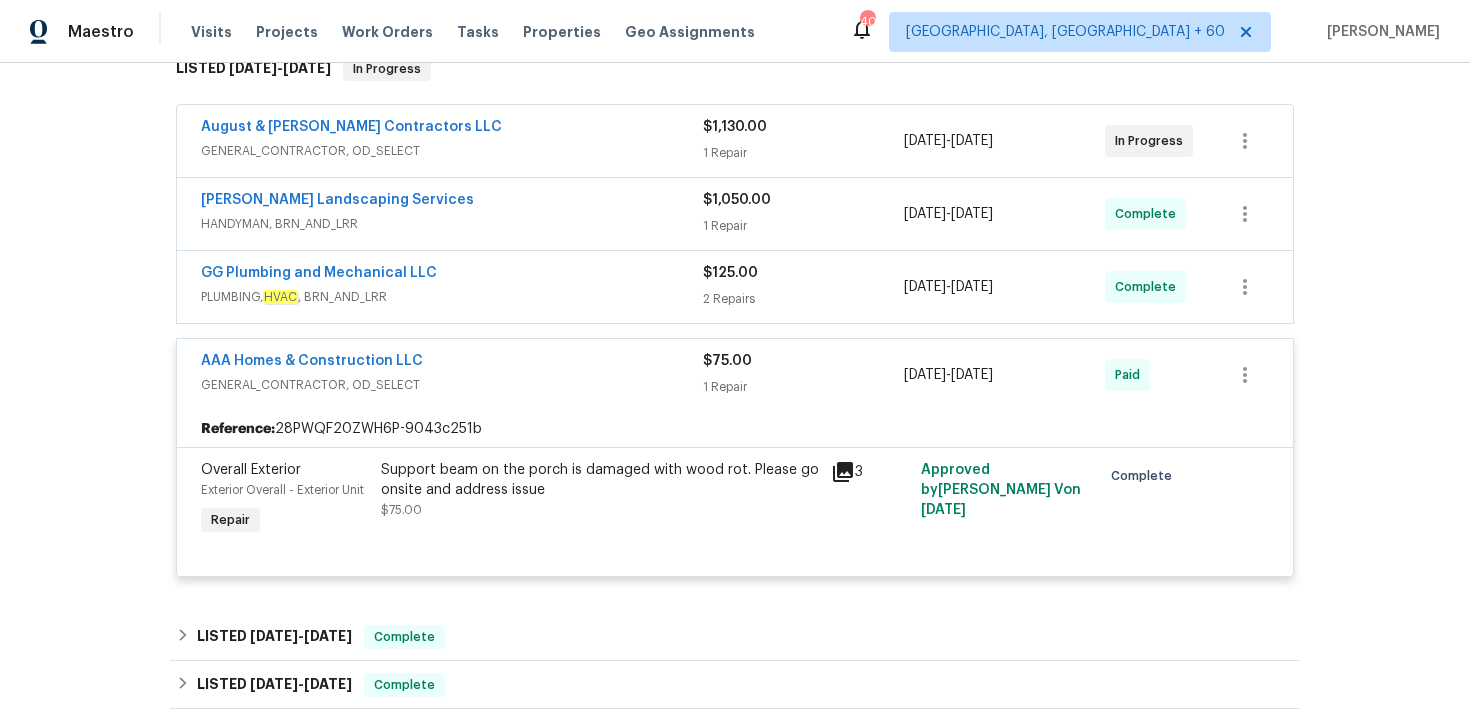 click on "2 Repairs" at bounding box center (803, 299) 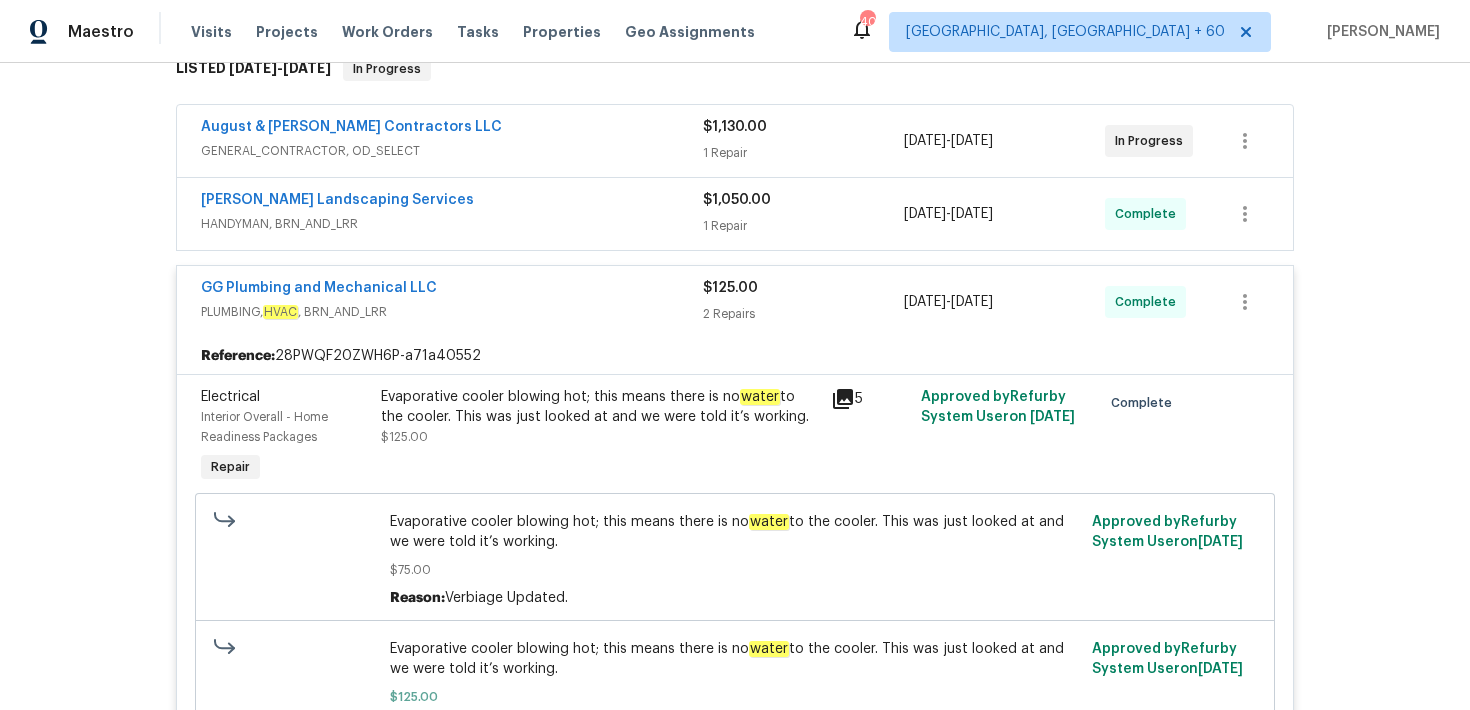 click on "1 Repair" at bounding box center (803, 226) 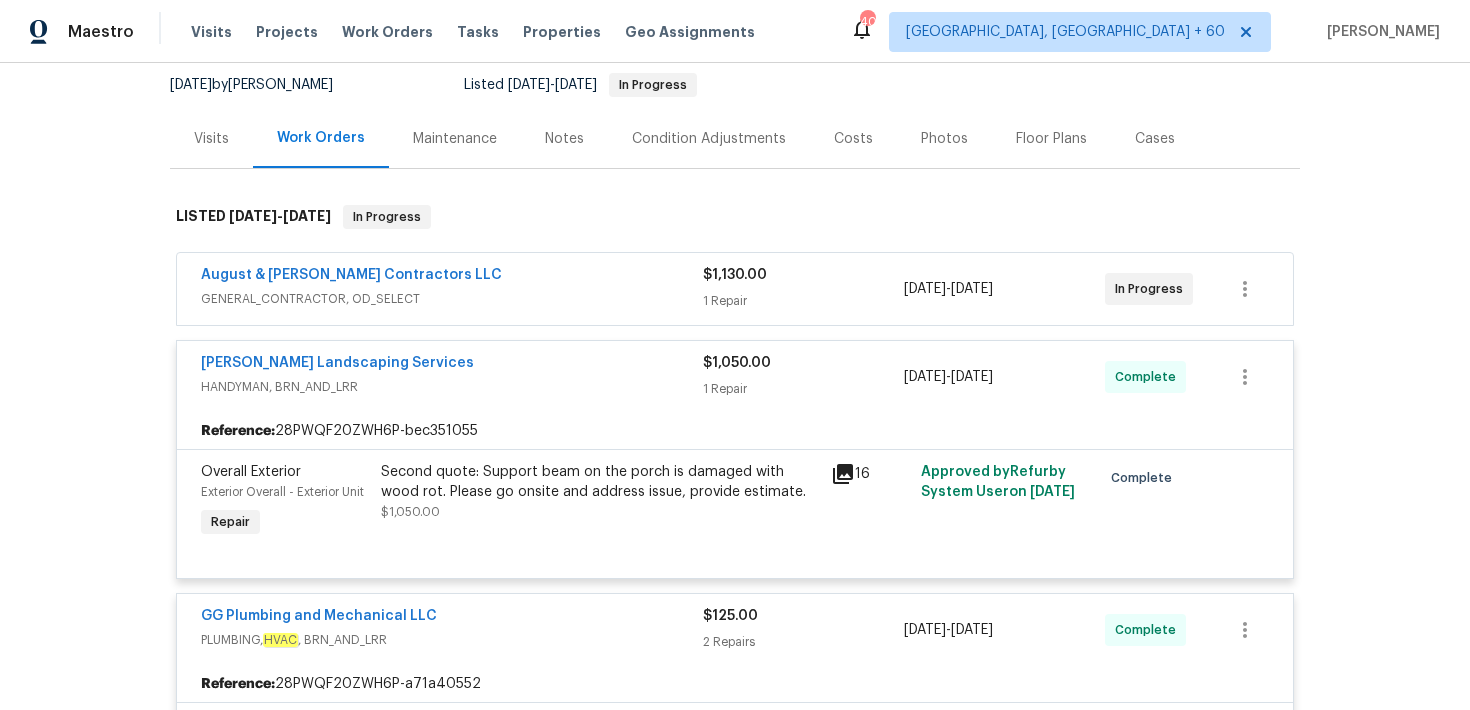 scroll, scrollTop: 165, scrollLeft: 0, axis: vertical 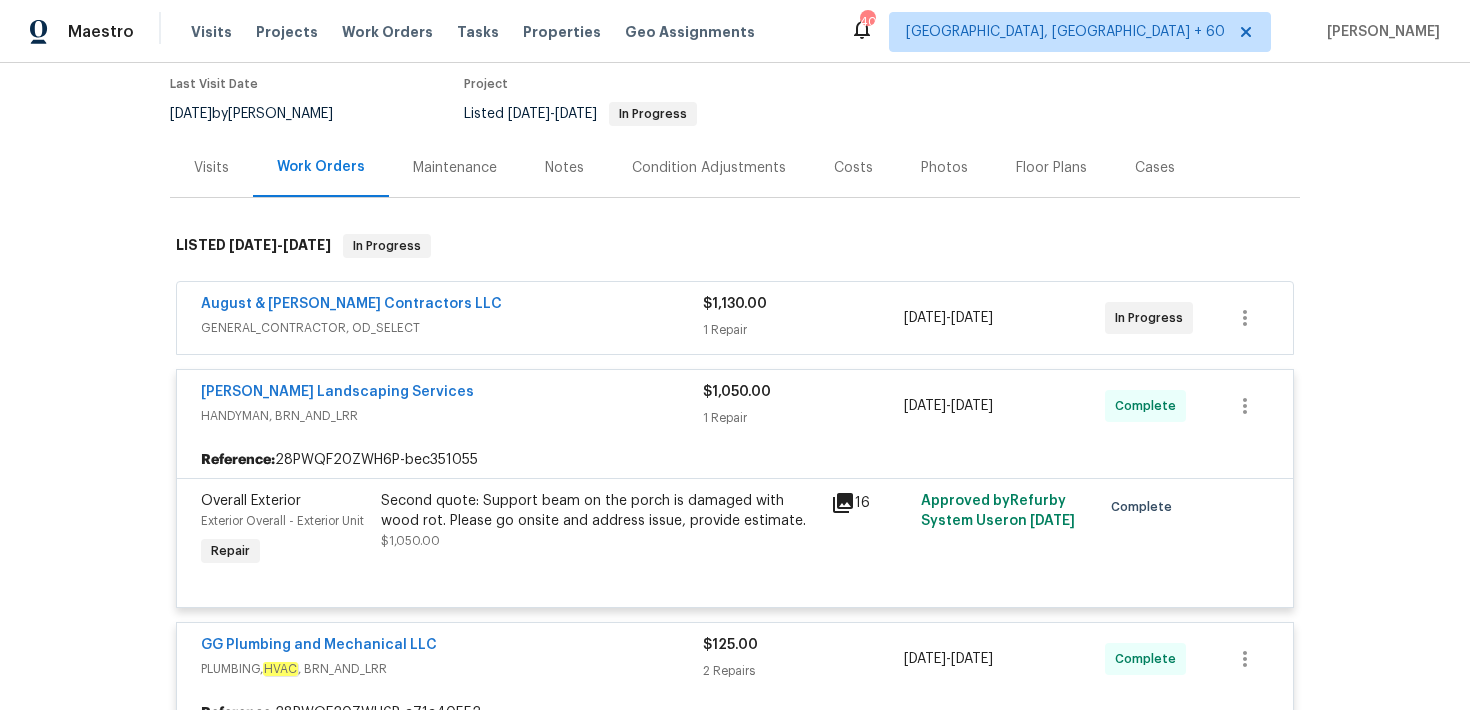 click on "$1,130.00 1 Repair" at bounding box center (803, 318) 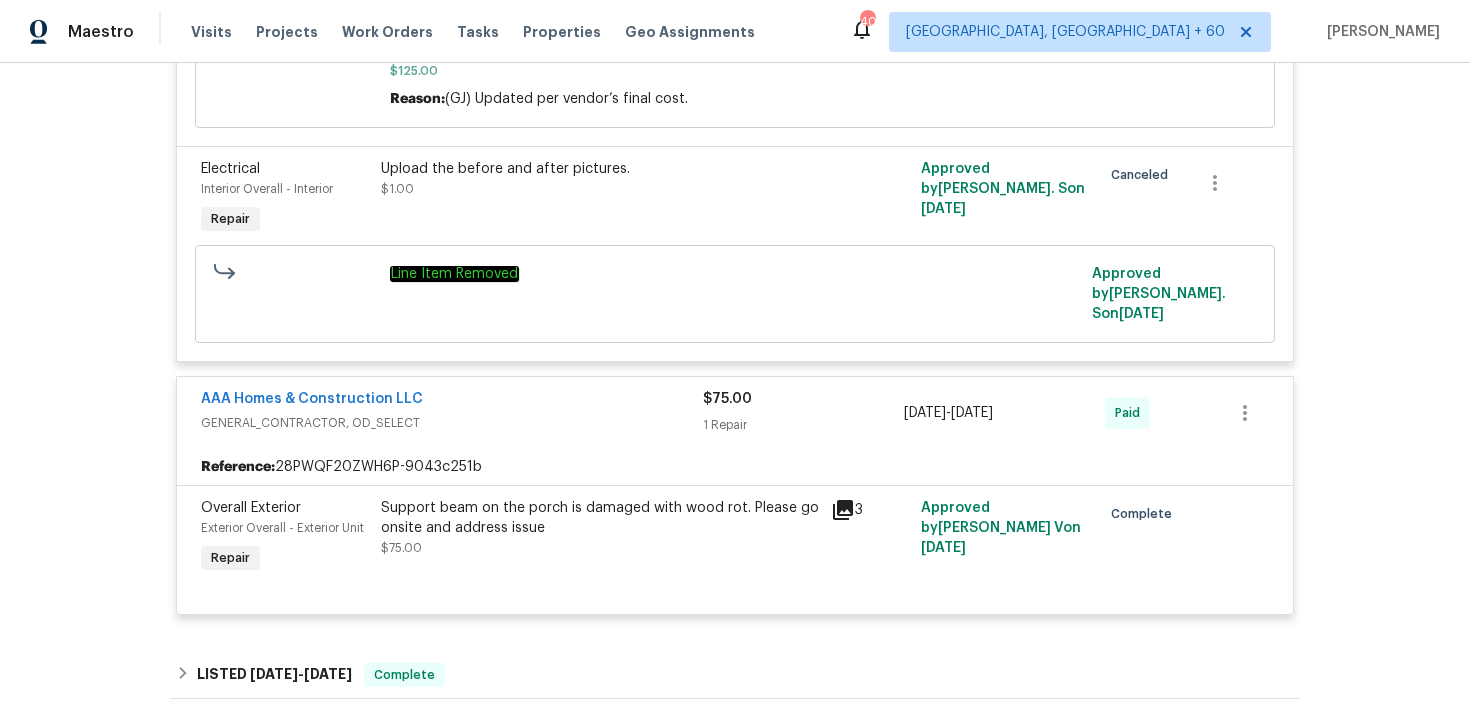 scroll, scrollTop: 1452, scrollLeft: 0, axis: vertical 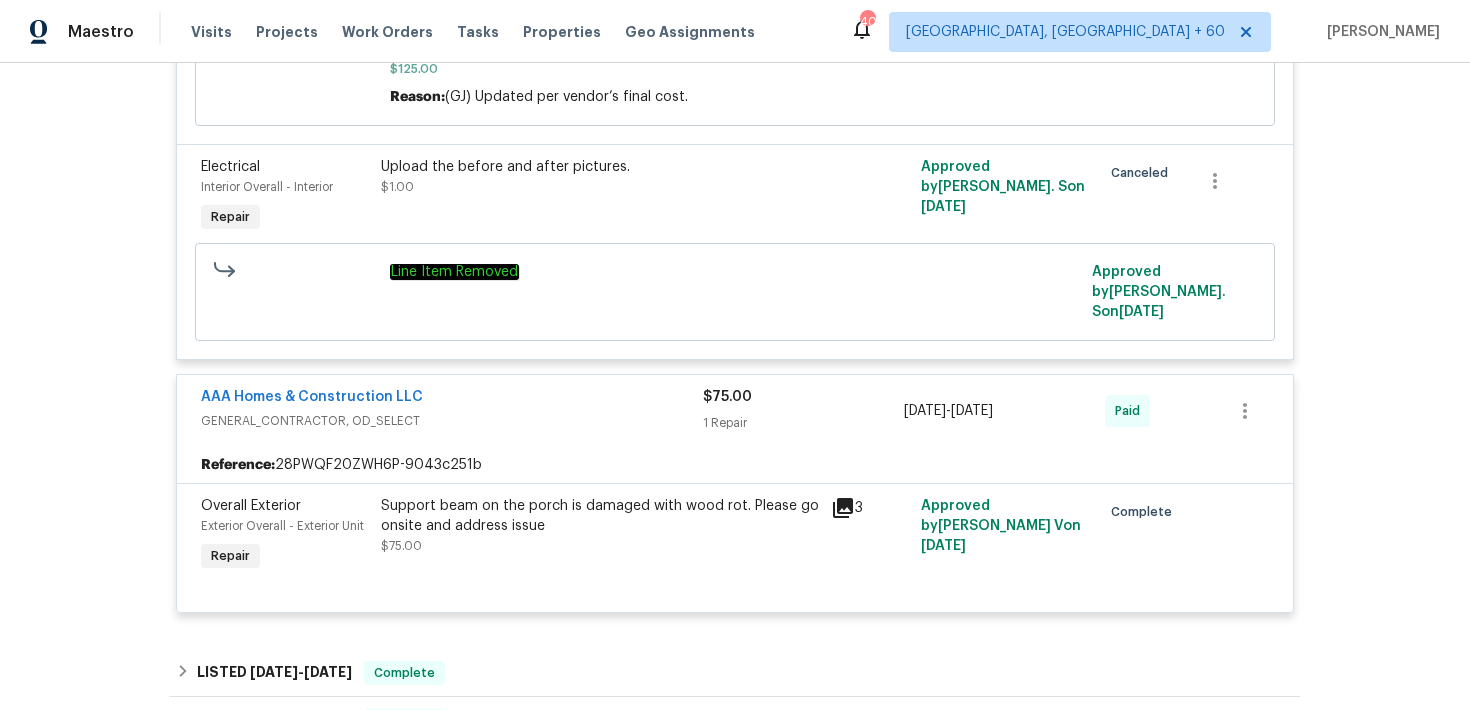 click on "Support beam on the porch is damaged with wood rot. Please go onsite and address issue" at bounding box center [600, 516] 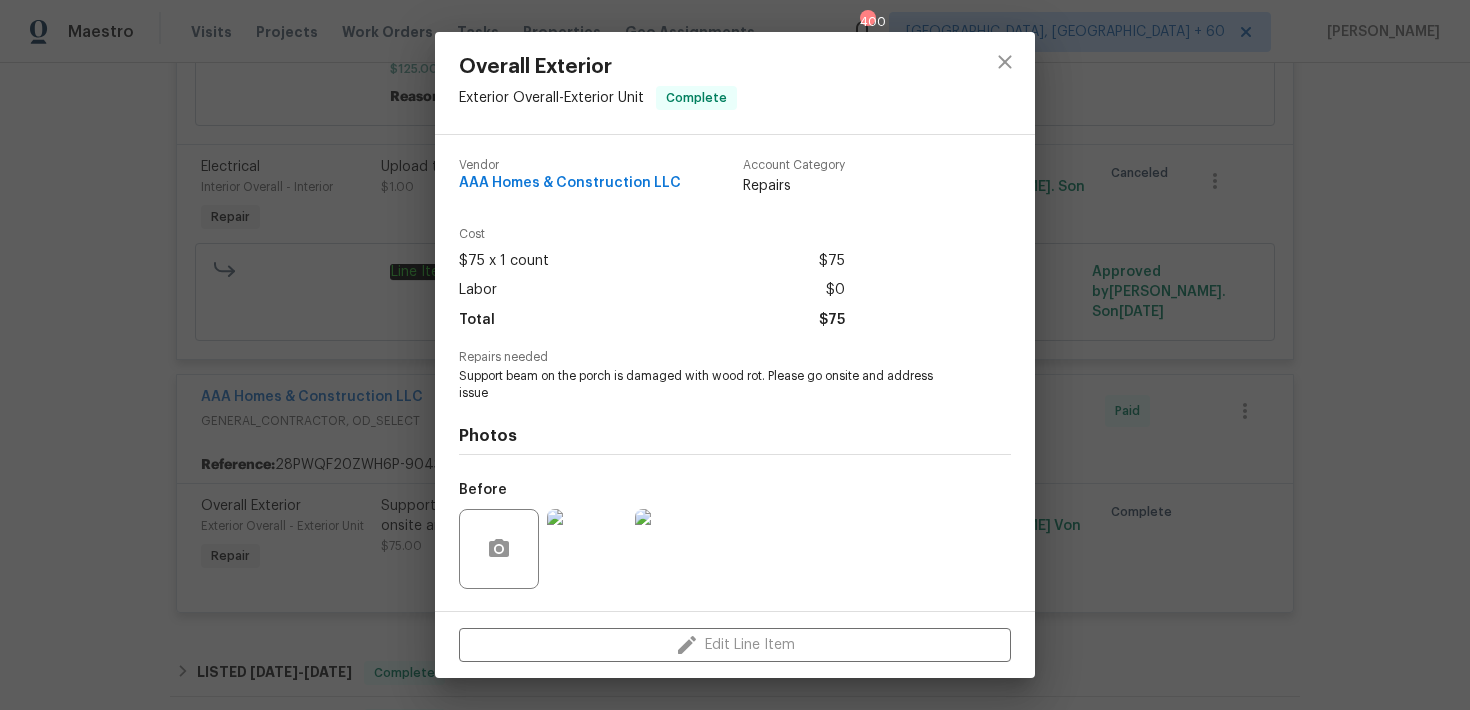 scroll, scrollTop: 128, scrollLeft: 0, axis: vertical 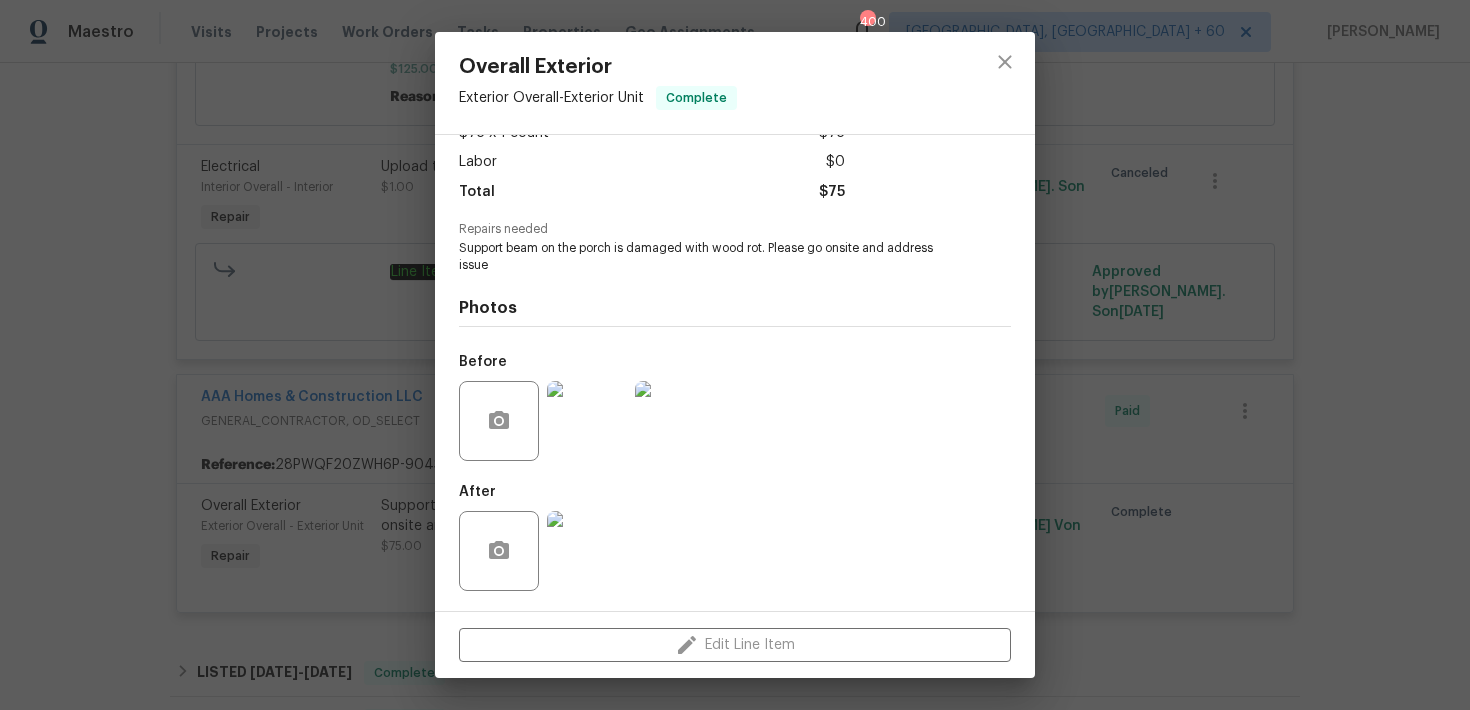 click at bounding box center [587, 421] 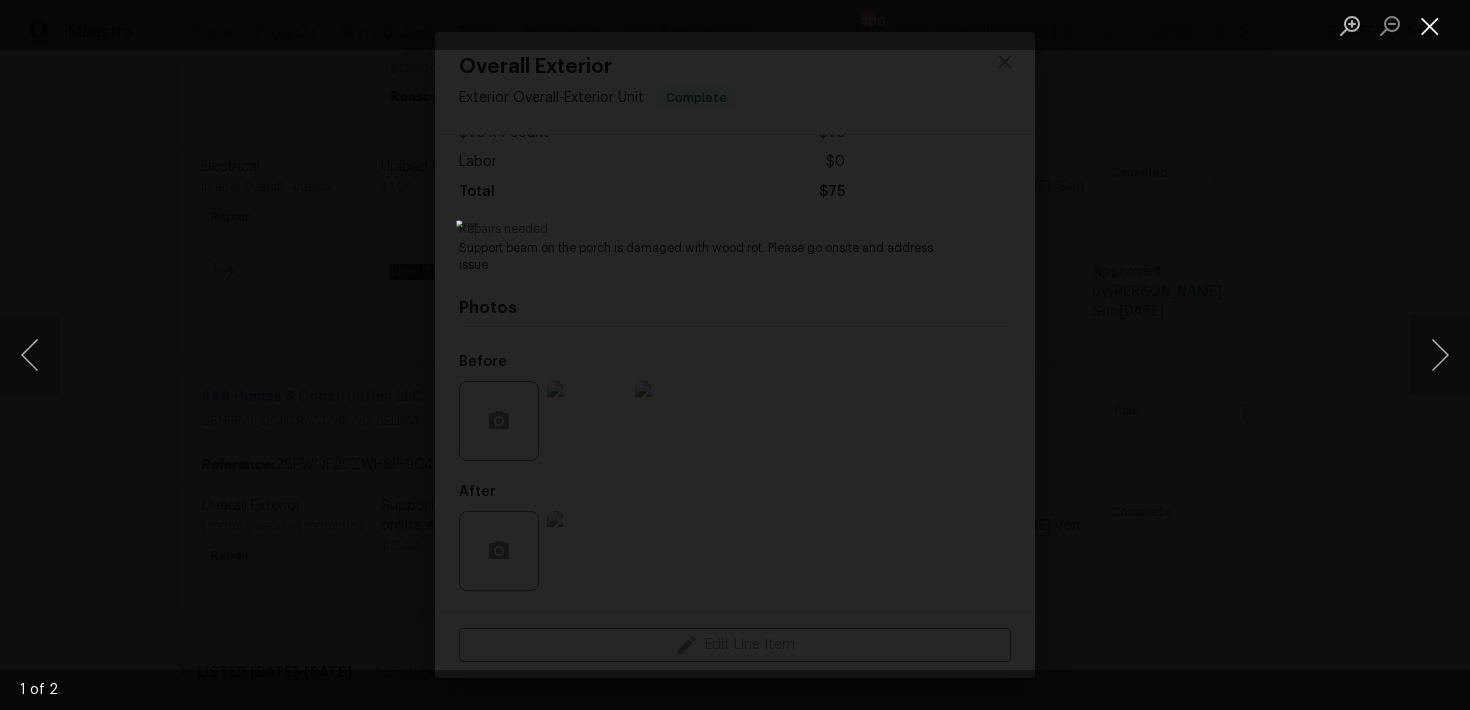 click at bounding box center (1430, 25) 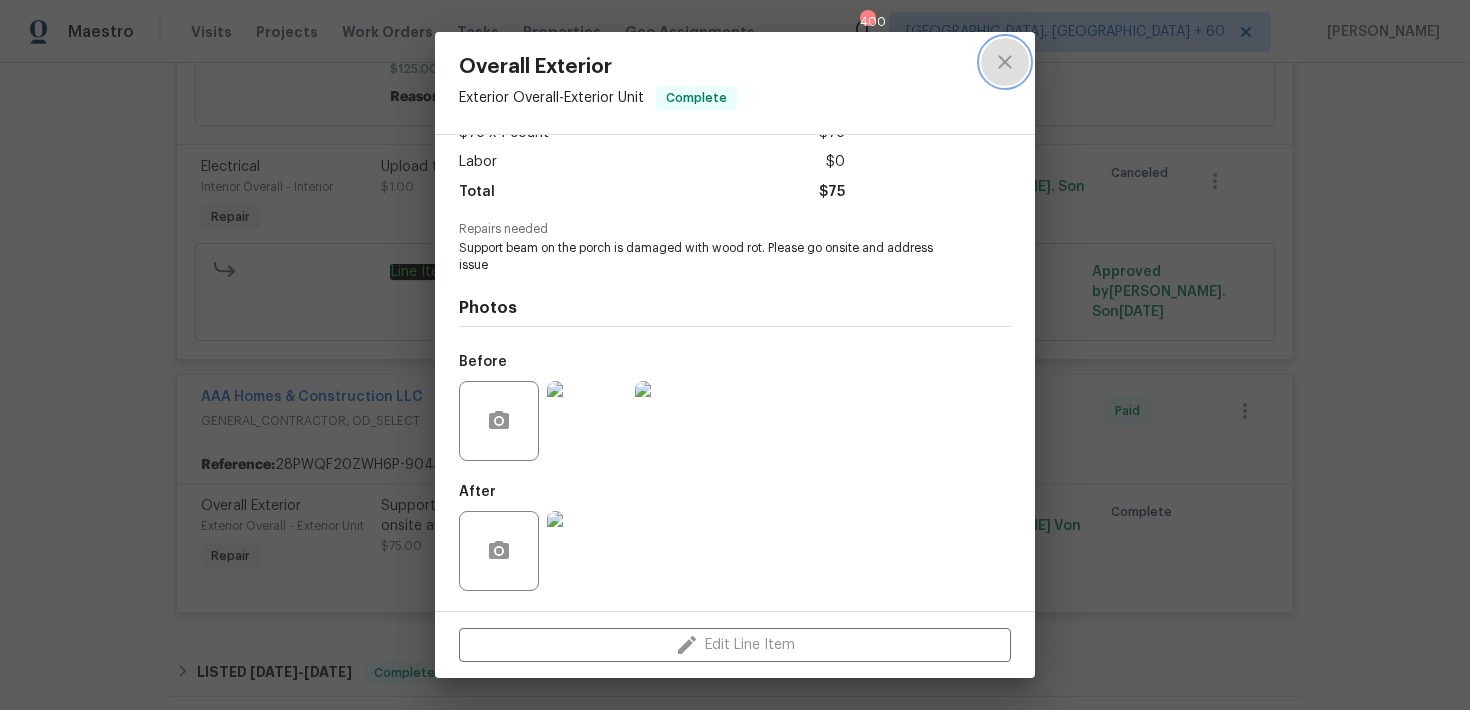 click 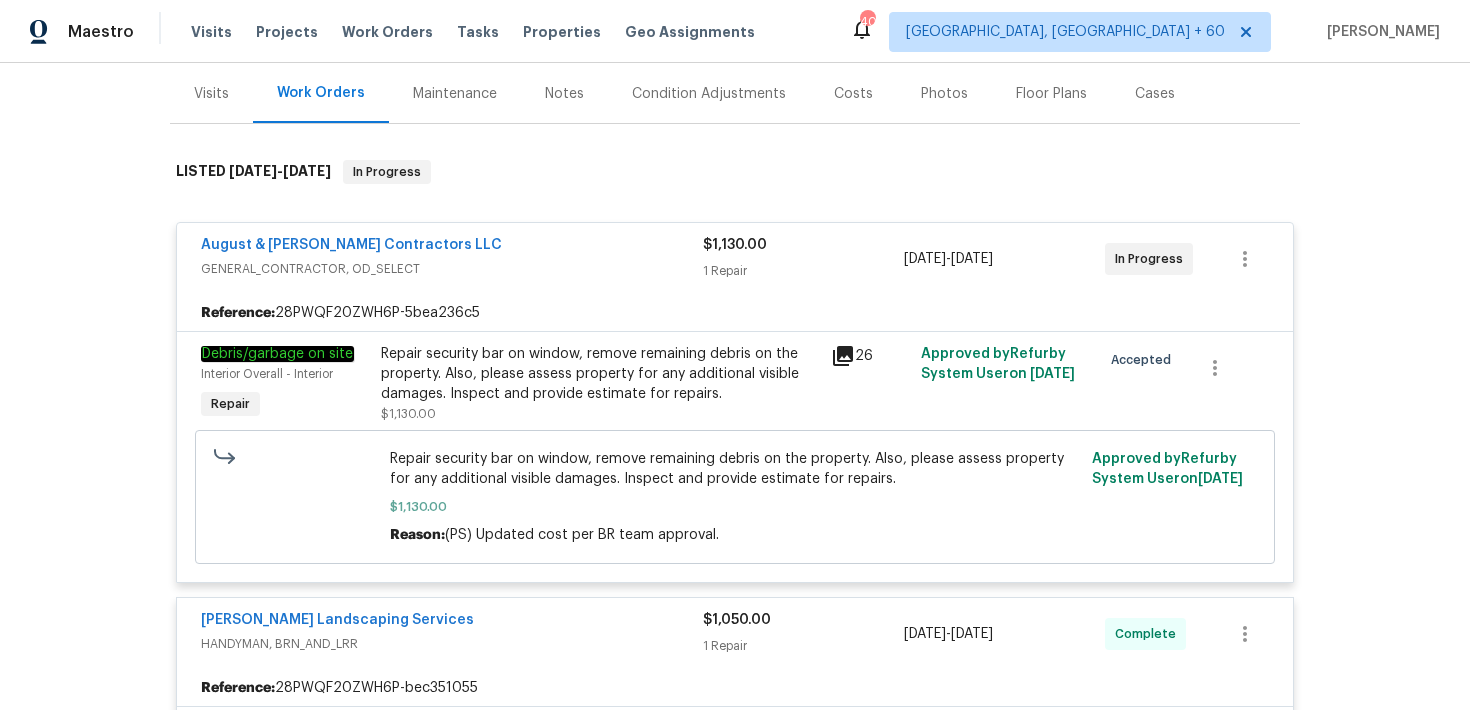 scroll, scrollTop: 0, scrollLeft: 0, axis: both 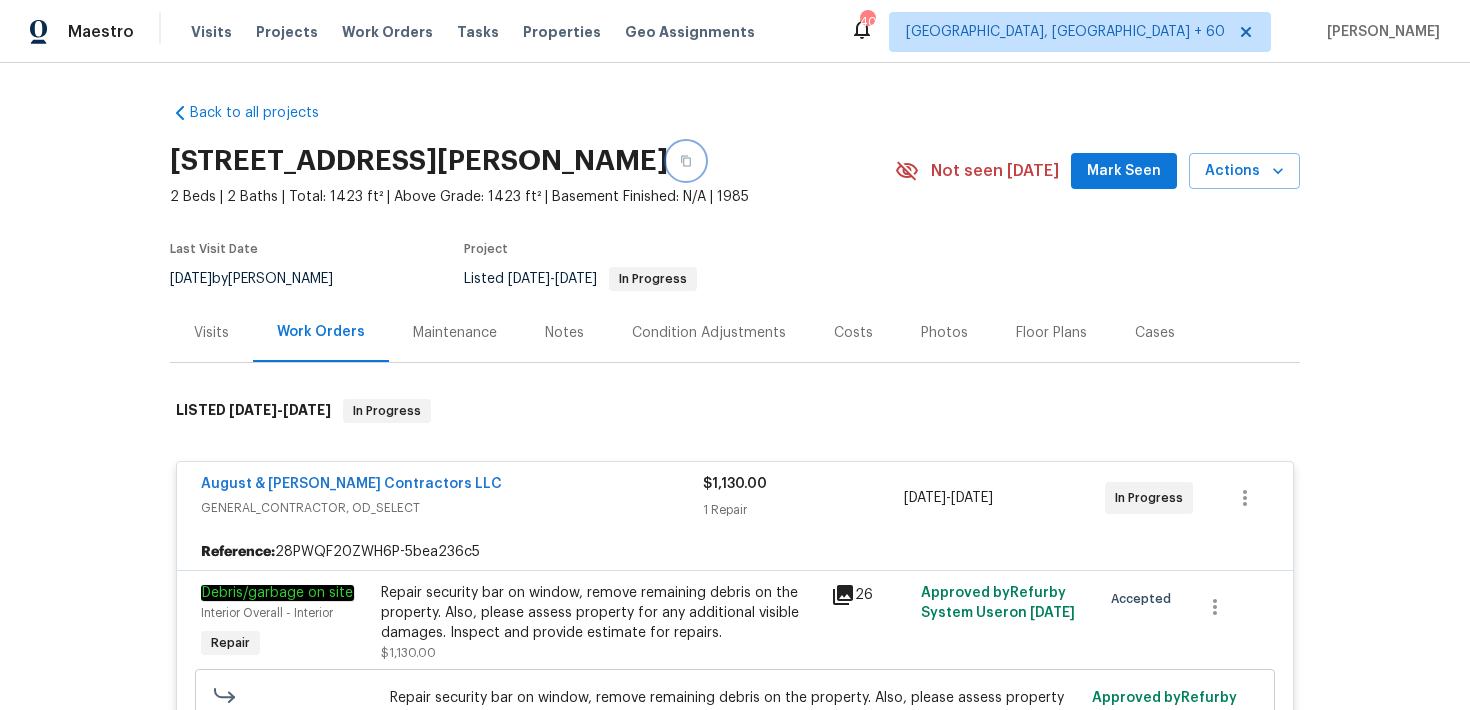 click 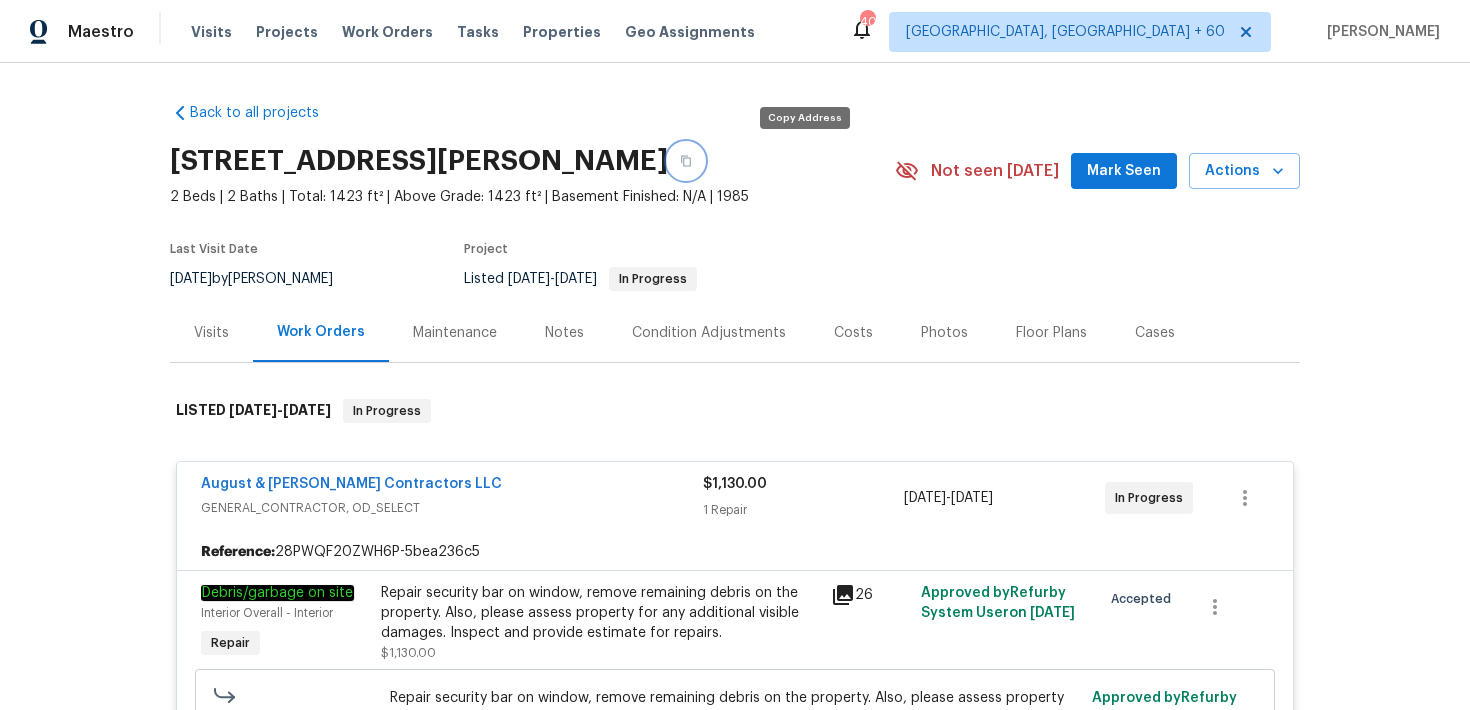 click 